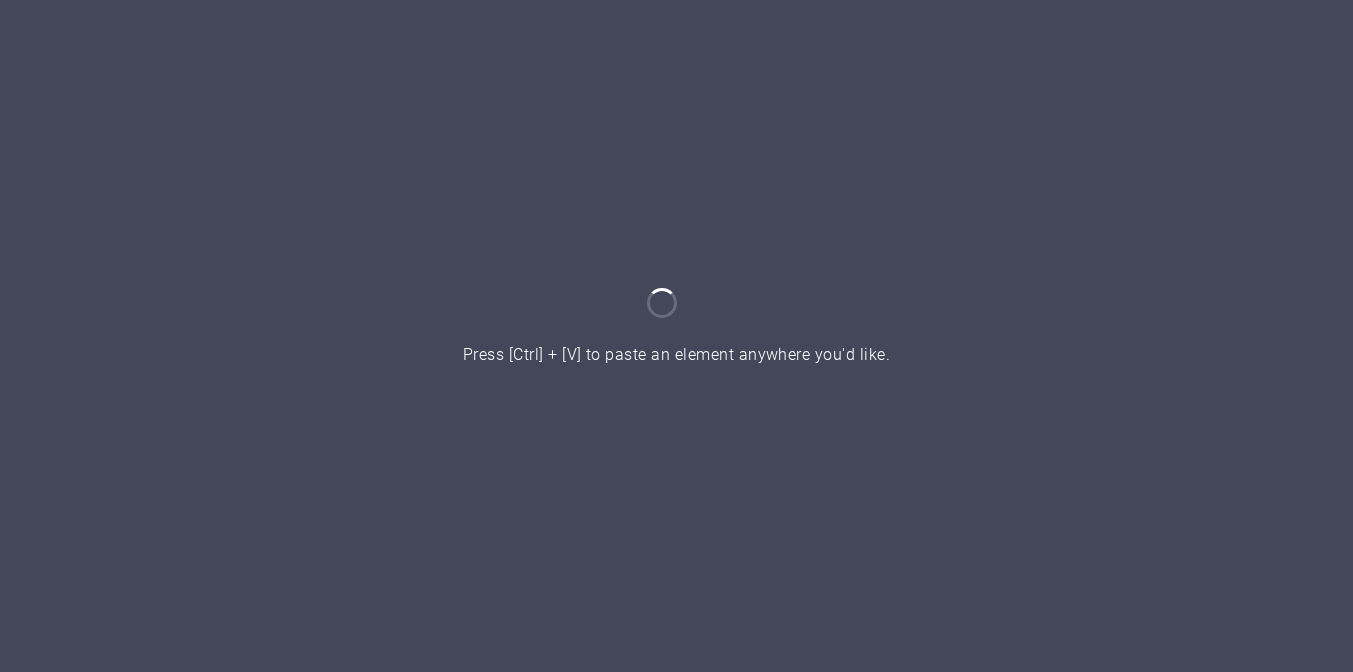 scroll, scrollTop: 0, scrollLeft: 0, axis: both 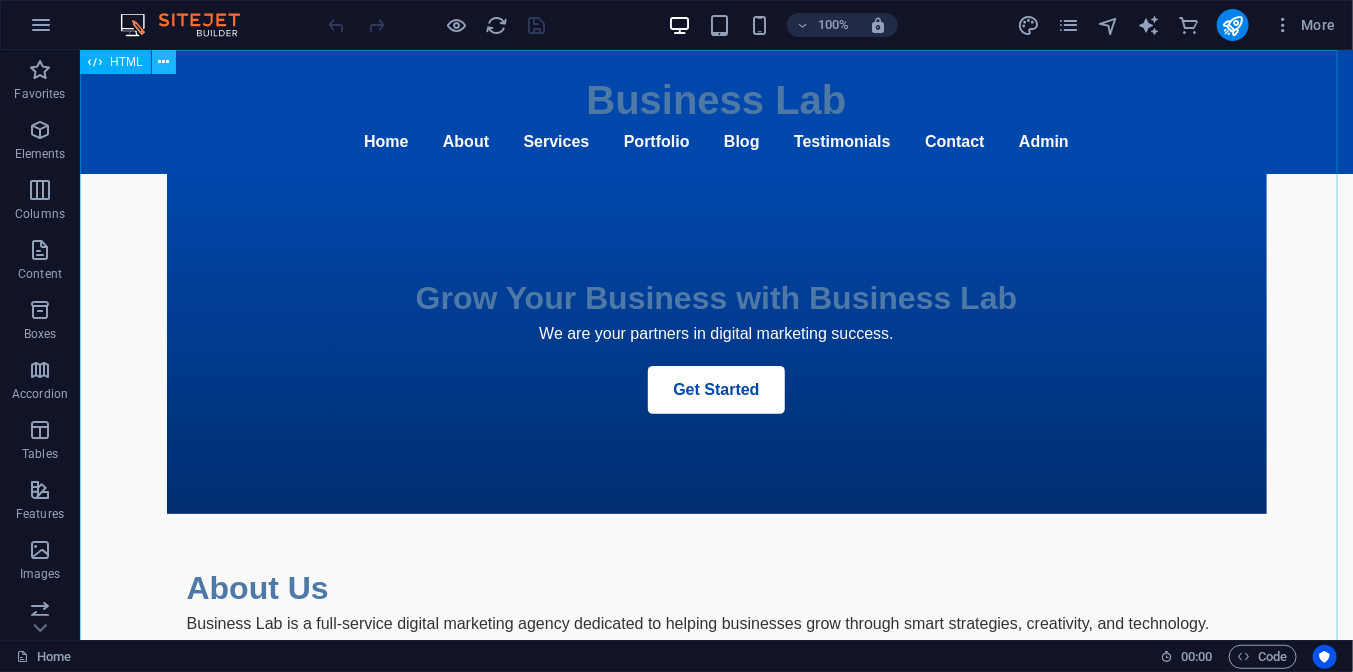 click at bounding box center (163, 62) 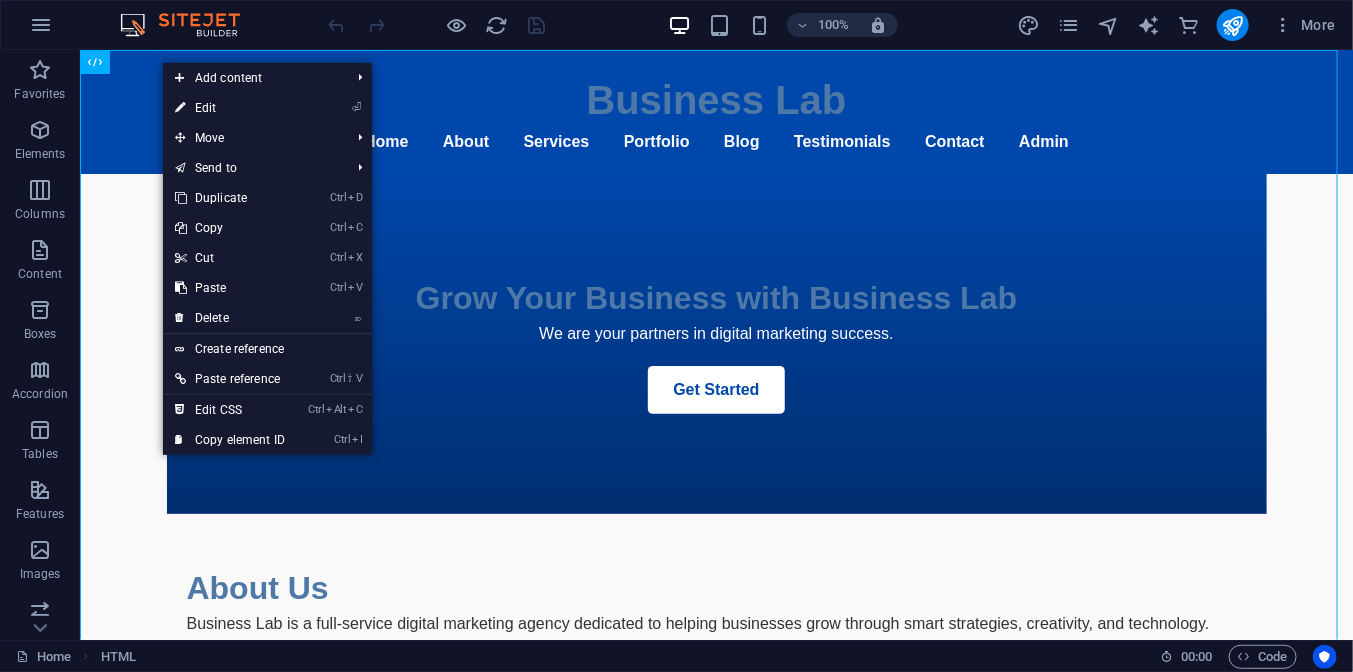 click on "⏎  Edit" at bounding box center (230, 108) 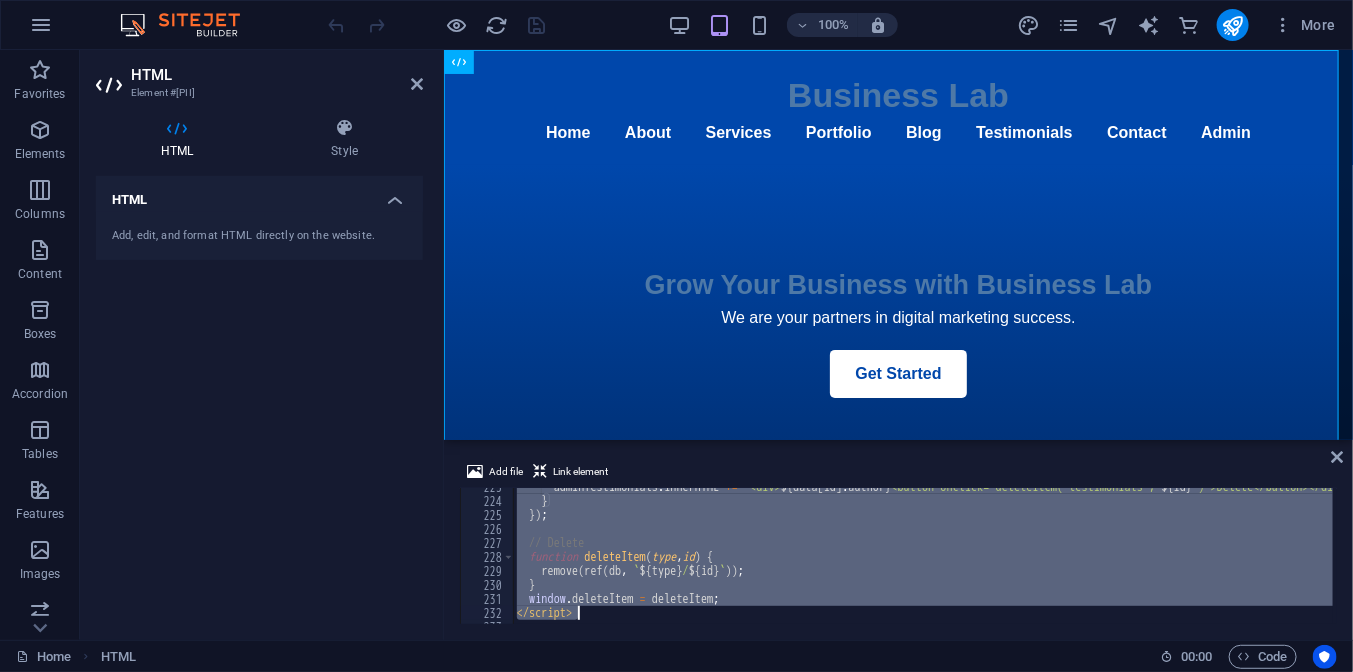 scroll, scrollTop: 3158, scrollLeft: 0, axis: vertical 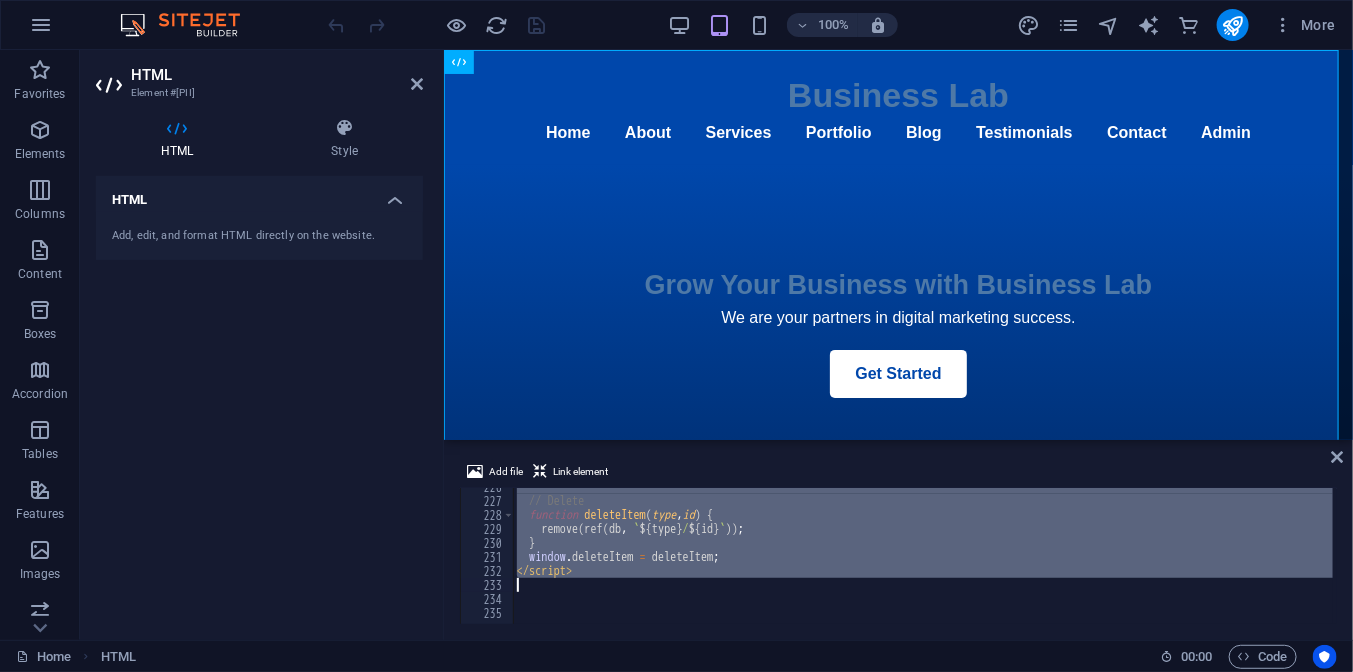 drag, startPoint x: 537, startPoint y: 511, endPoint x: 837, endPoint y: 584, distance: 308.75394 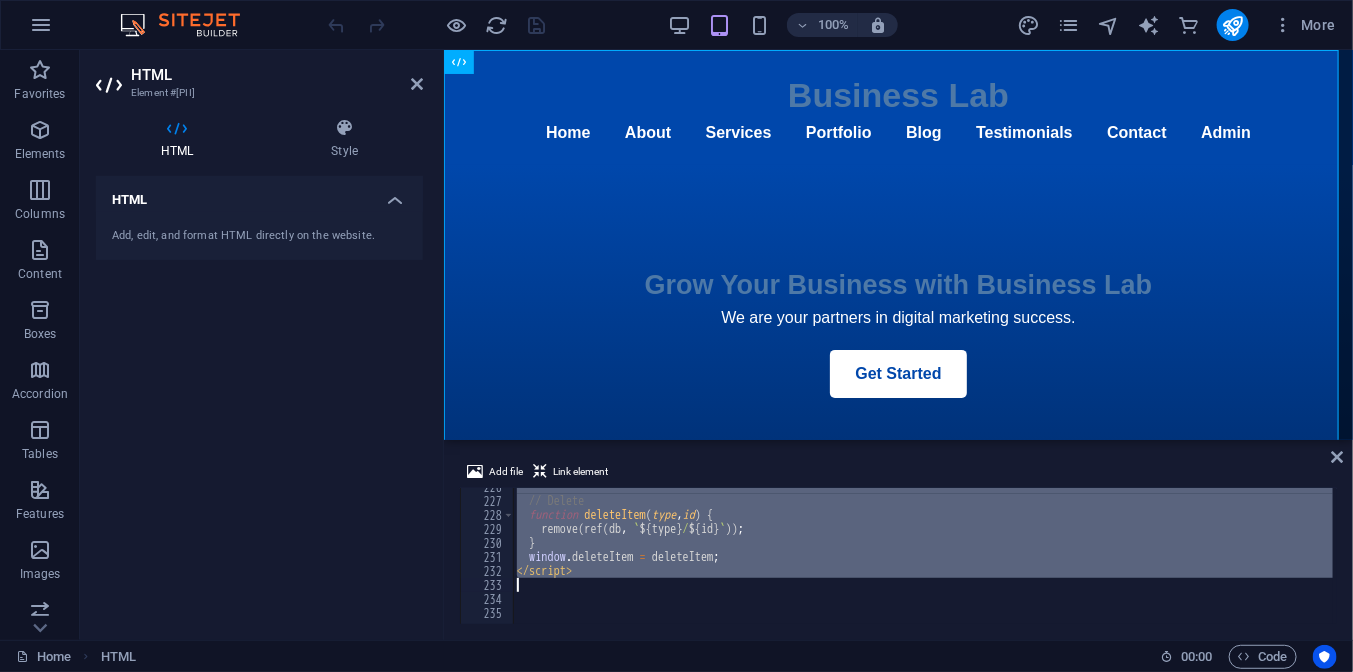 type 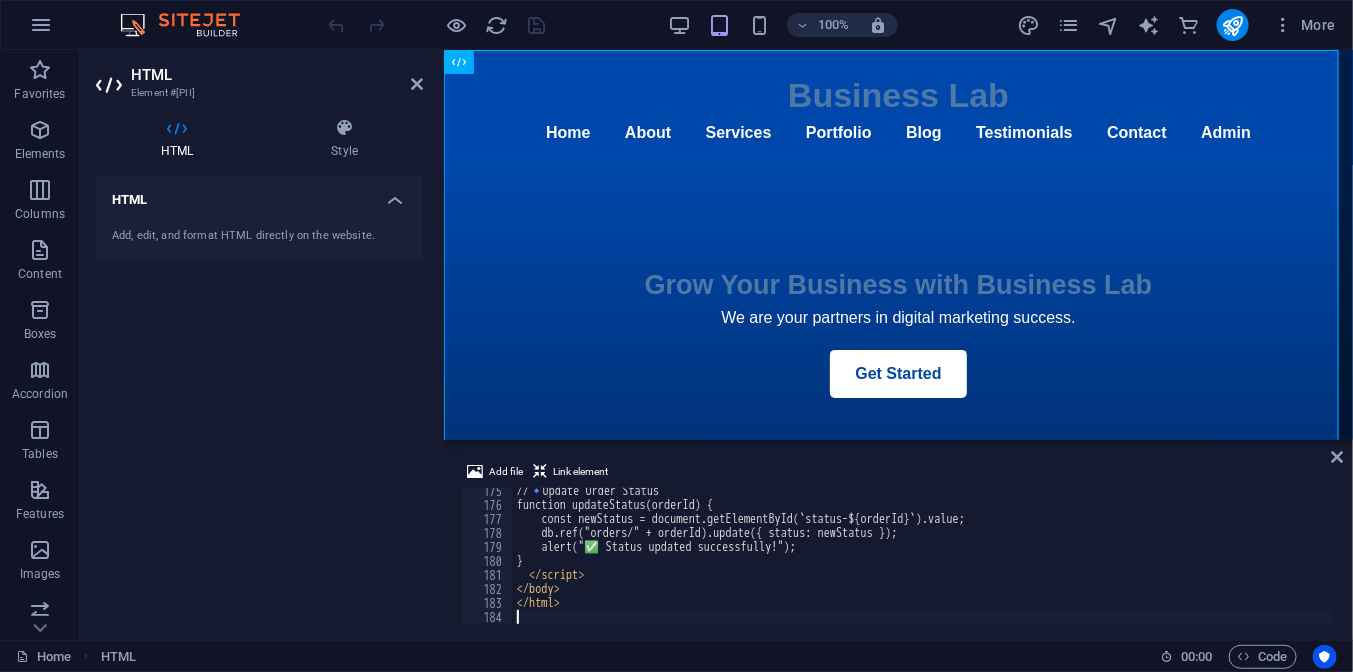 scroll, scrollTop: 2439, scrollLeft: 0, axis: vertical 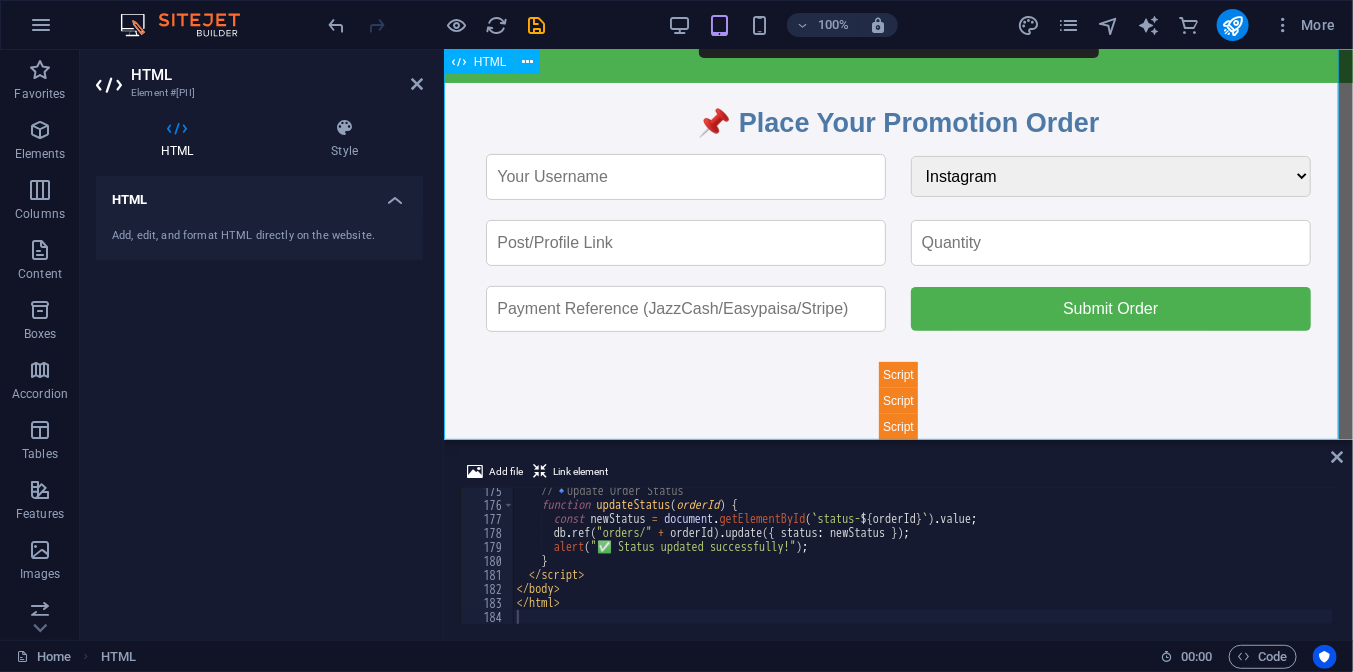 drag, startPoint x: 1086, startPoint y: 182, endPoint x: 924, endPoint y: 125, distance: 171.73526 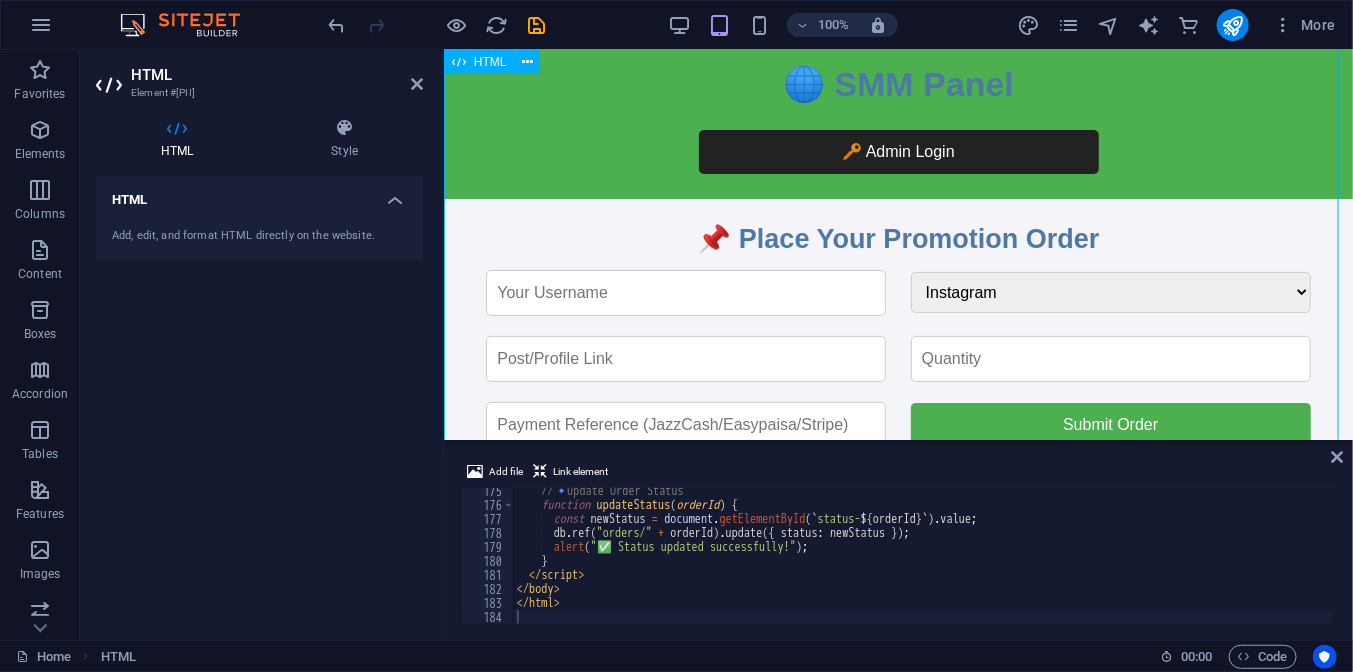 scroll, scrollTop: 0, scrollLeft: 0, axis: both 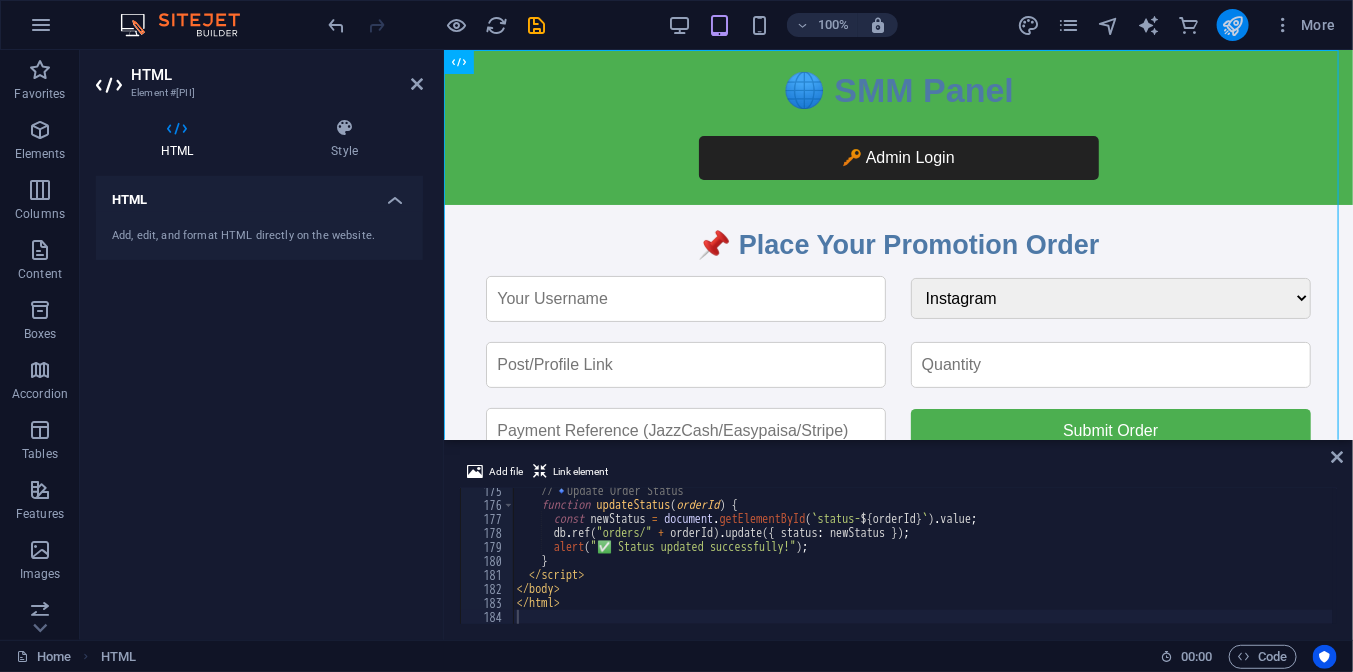click at bounding box center (1232, 25) 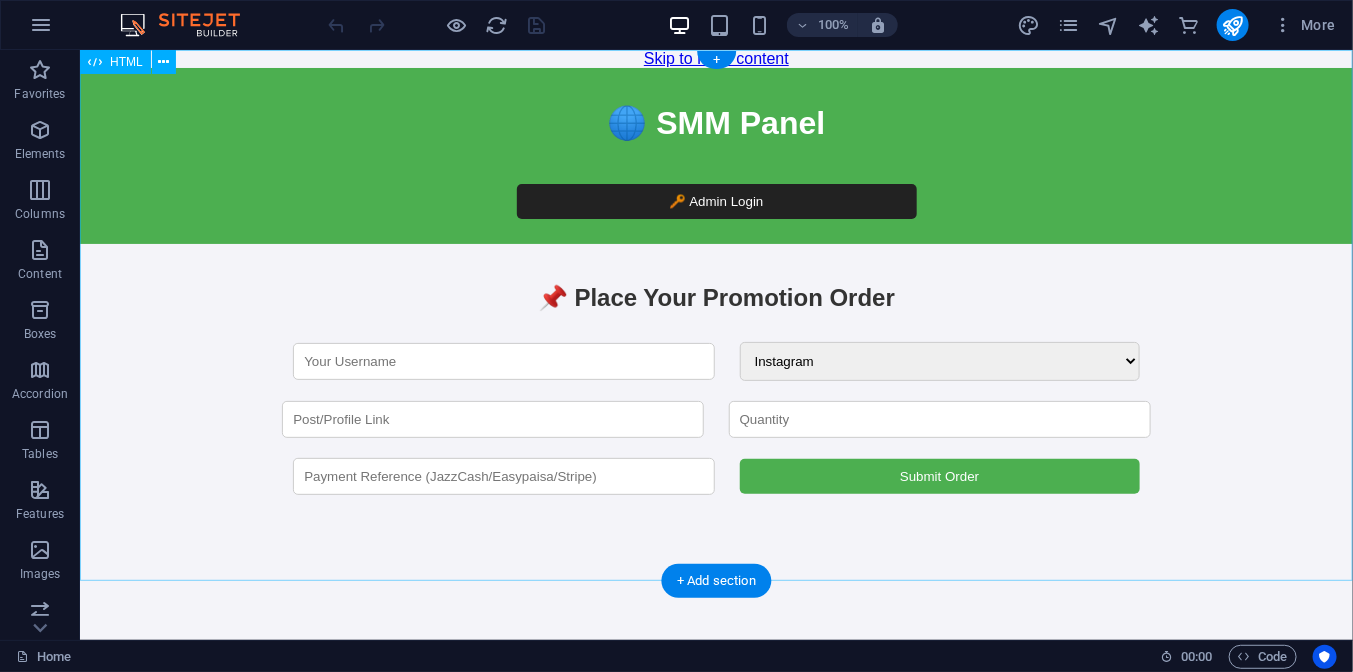 scroll, scrollTop: 0, scrollLeft: 0, axis: both 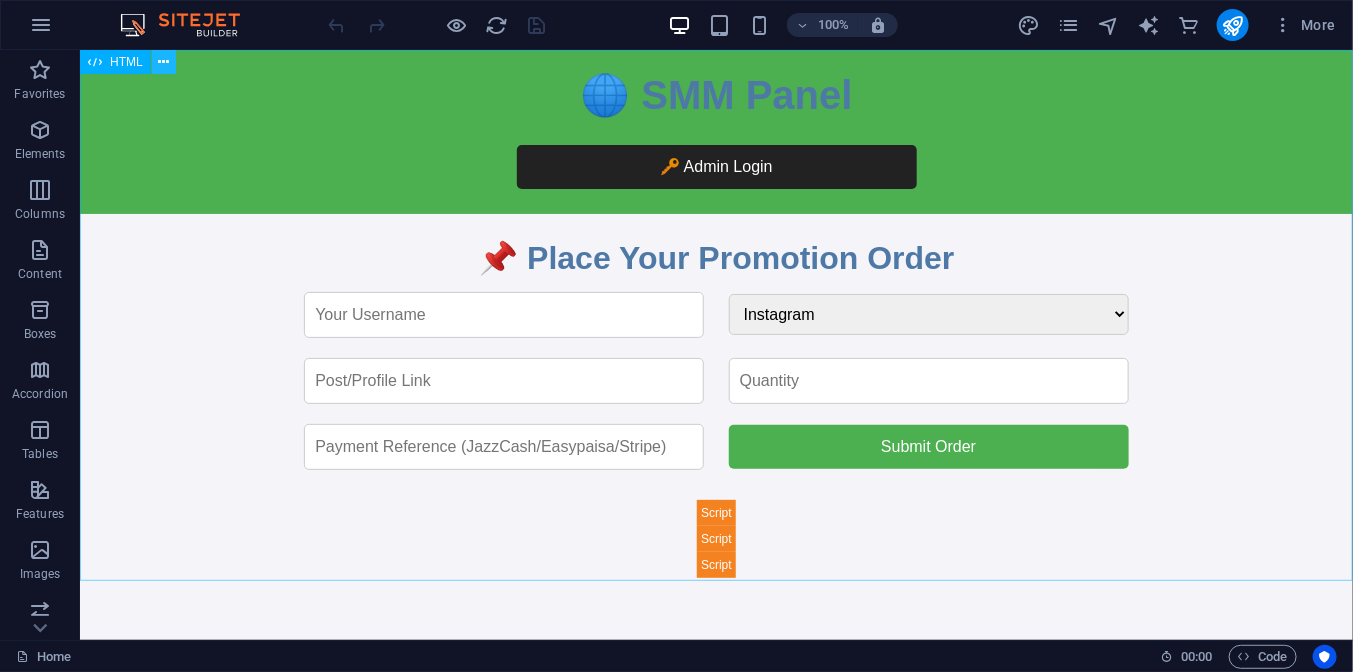 click at bounding box center [163, 62] 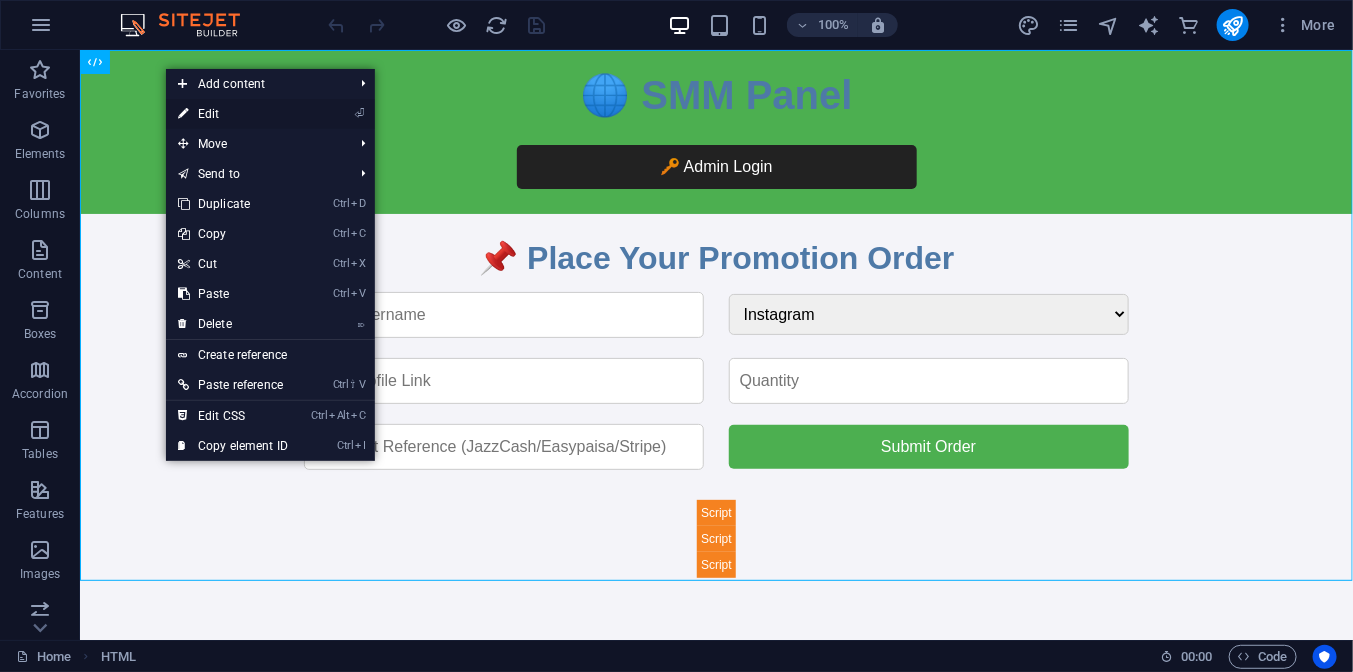 click on "⏎  Edit" at bounding box center [233, 114] 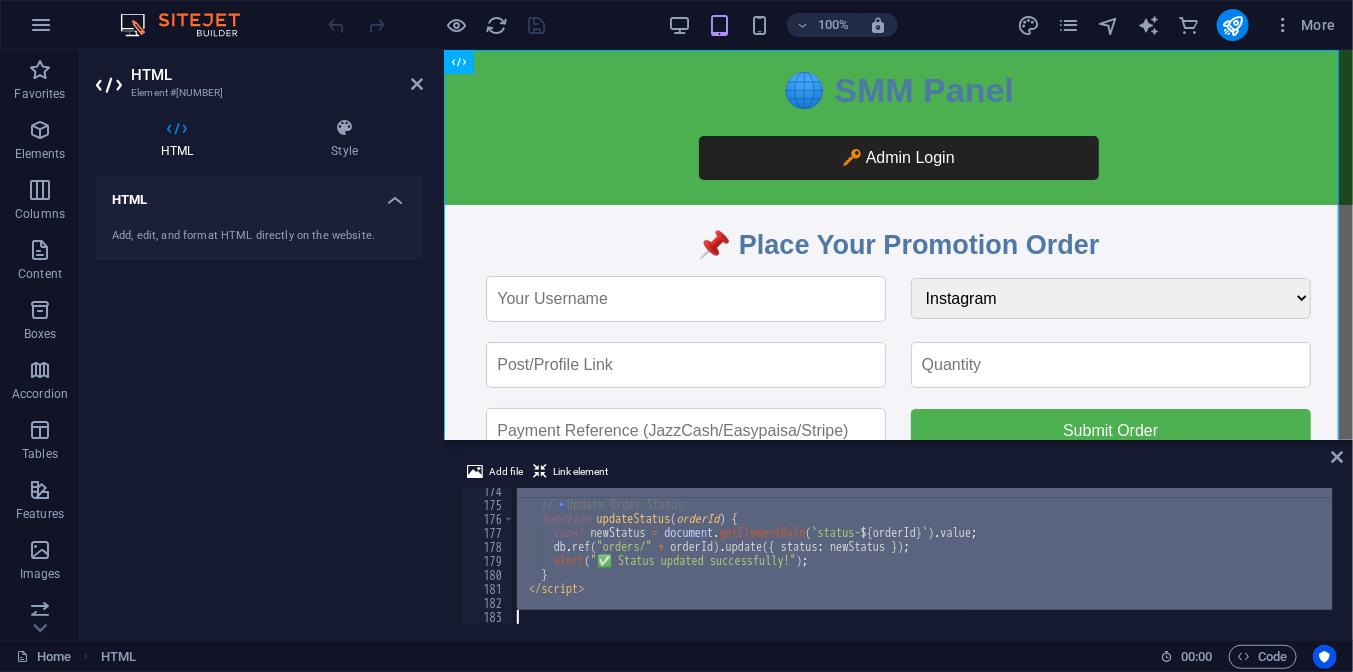 scroll, scrollTop: 2468, scrollLeft: 0, axis: vertical 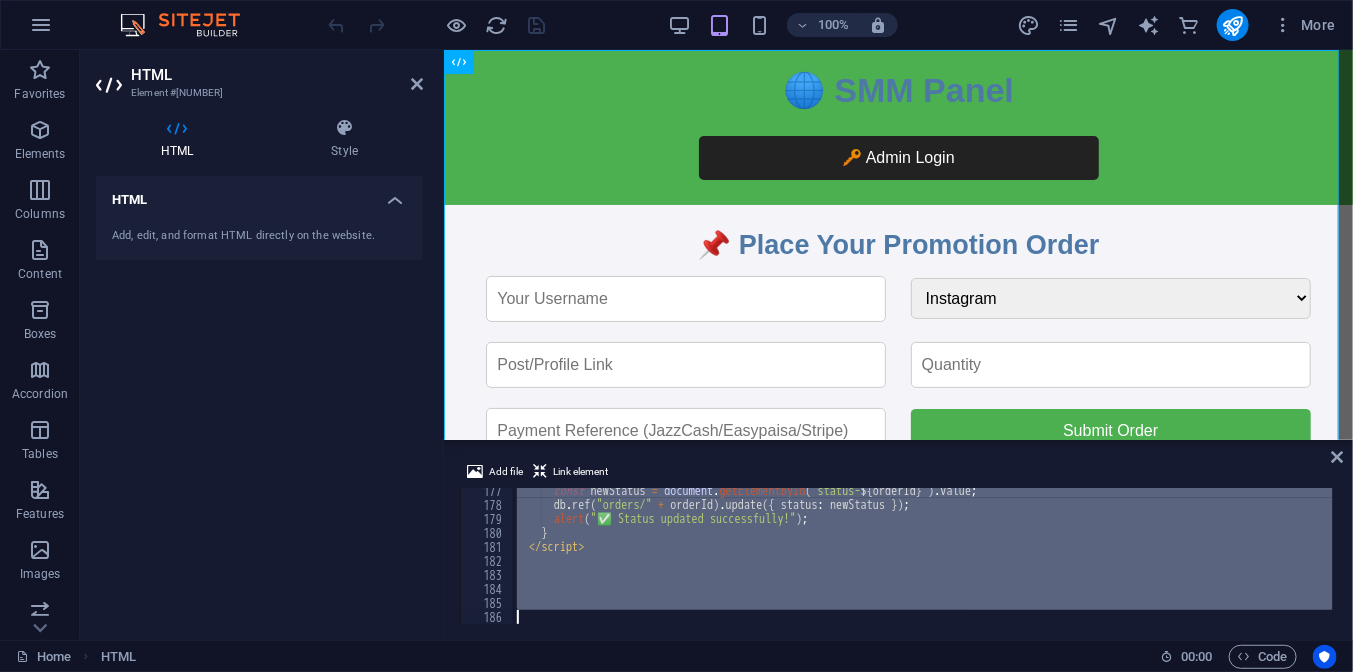 drag, startPoint x: 577, startPoint y: 500, endPoint x: 1327, endPoint y: 639, distance: 762.7719 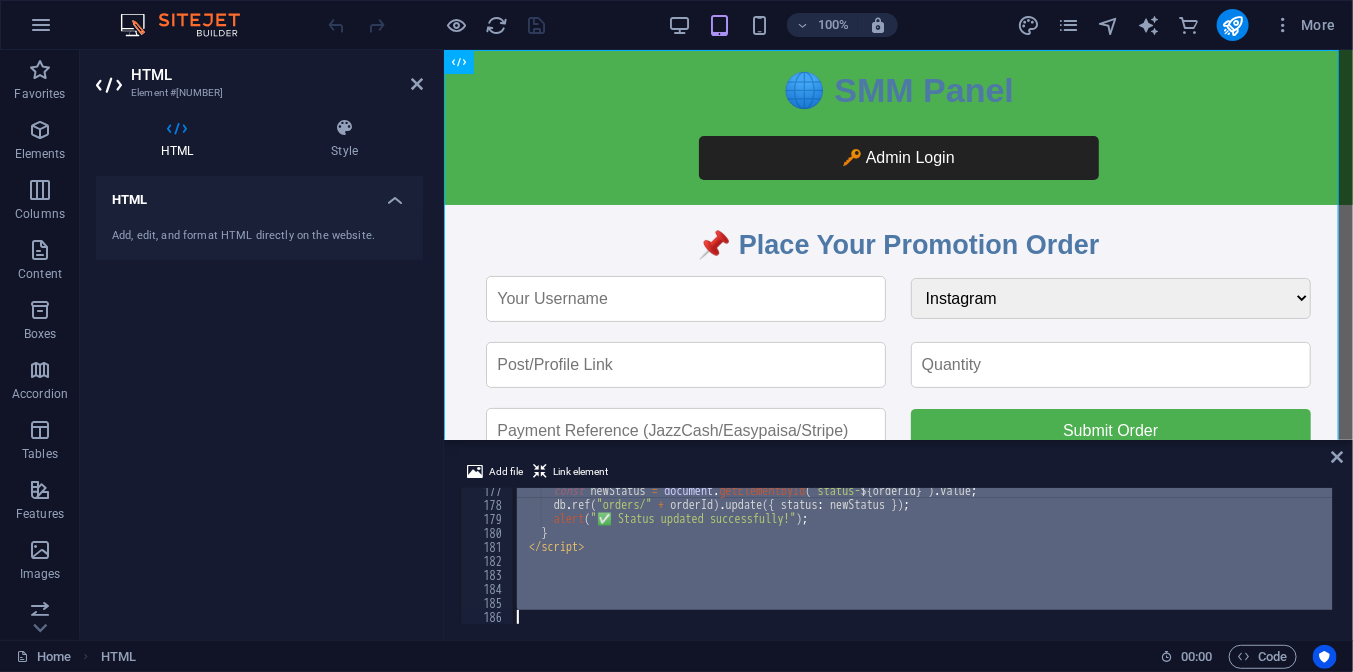 type 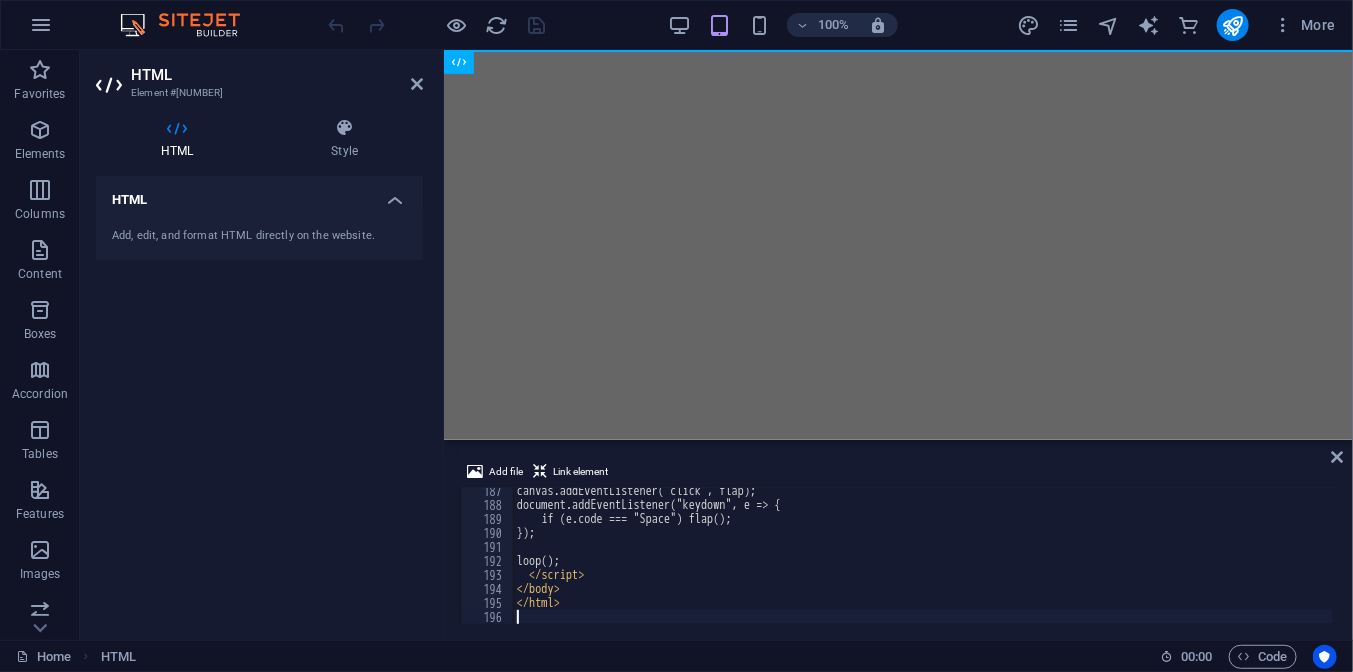scroll, scrollTop: 2607, scrollLeft: 0, axis: vertical 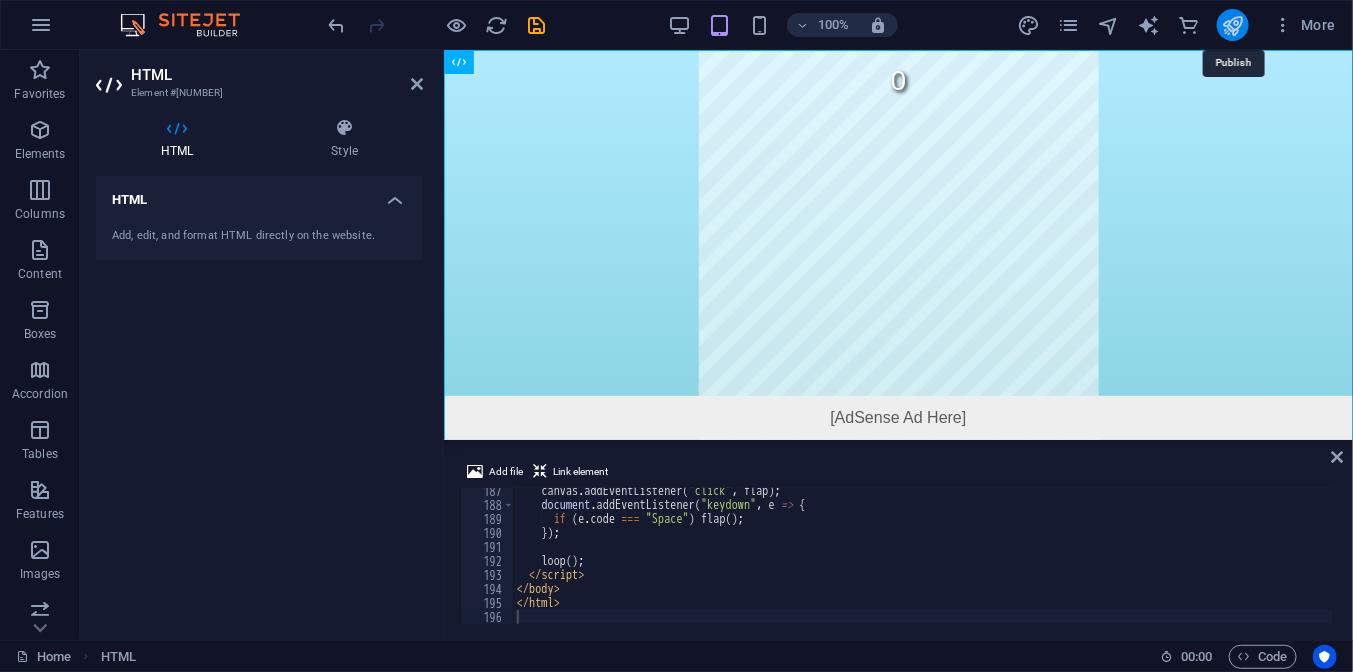click at bounding box center (1232, 25) 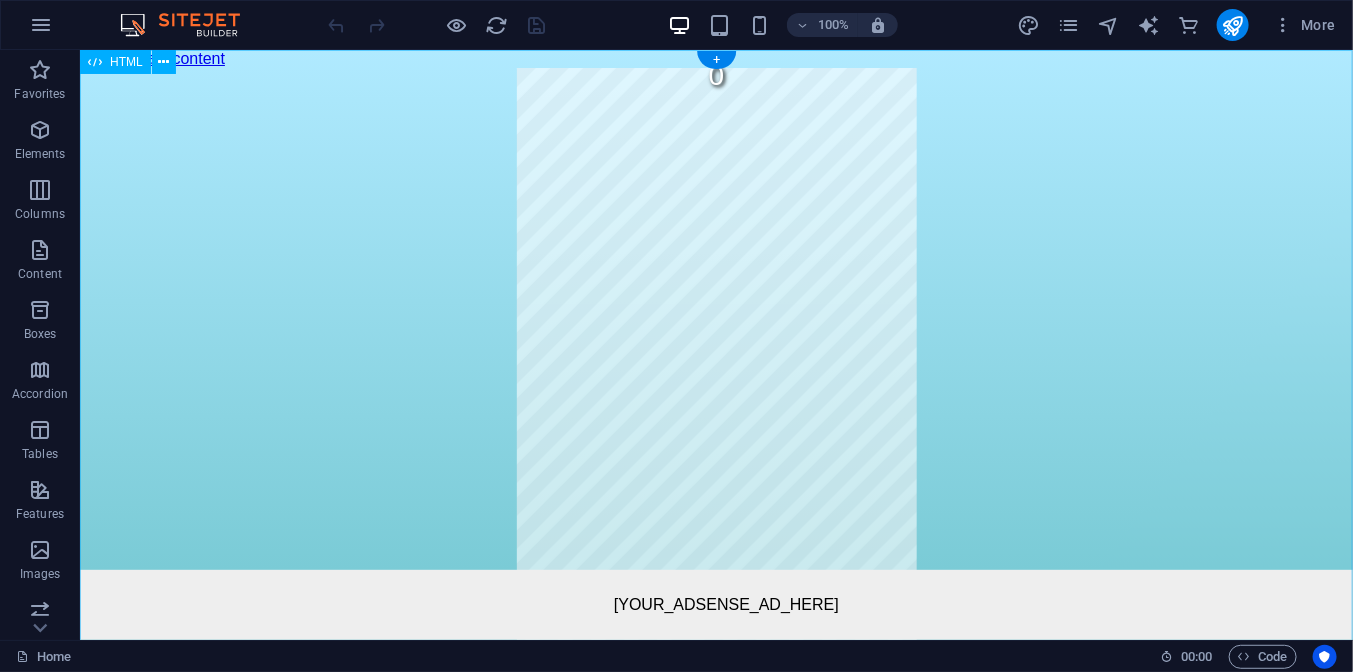 scroll, scrollTop: 0, scrollLeft: 0, axis: both 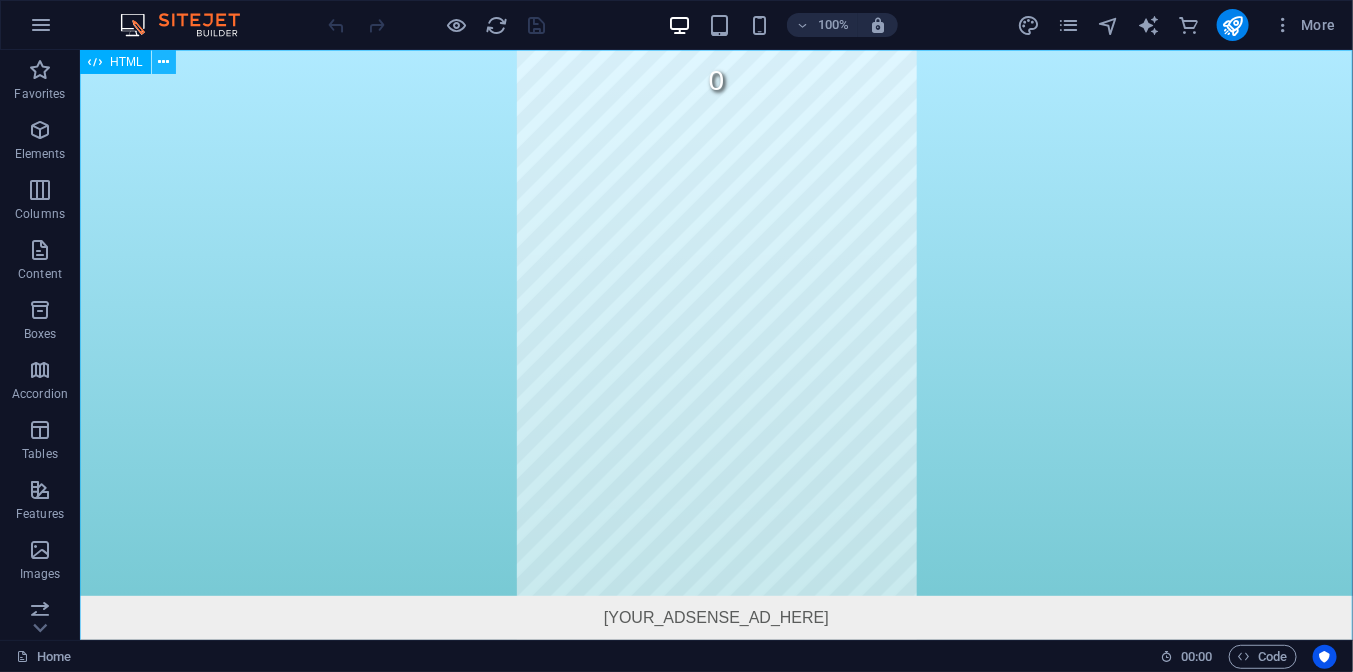 click at bounding box center (163, 62) 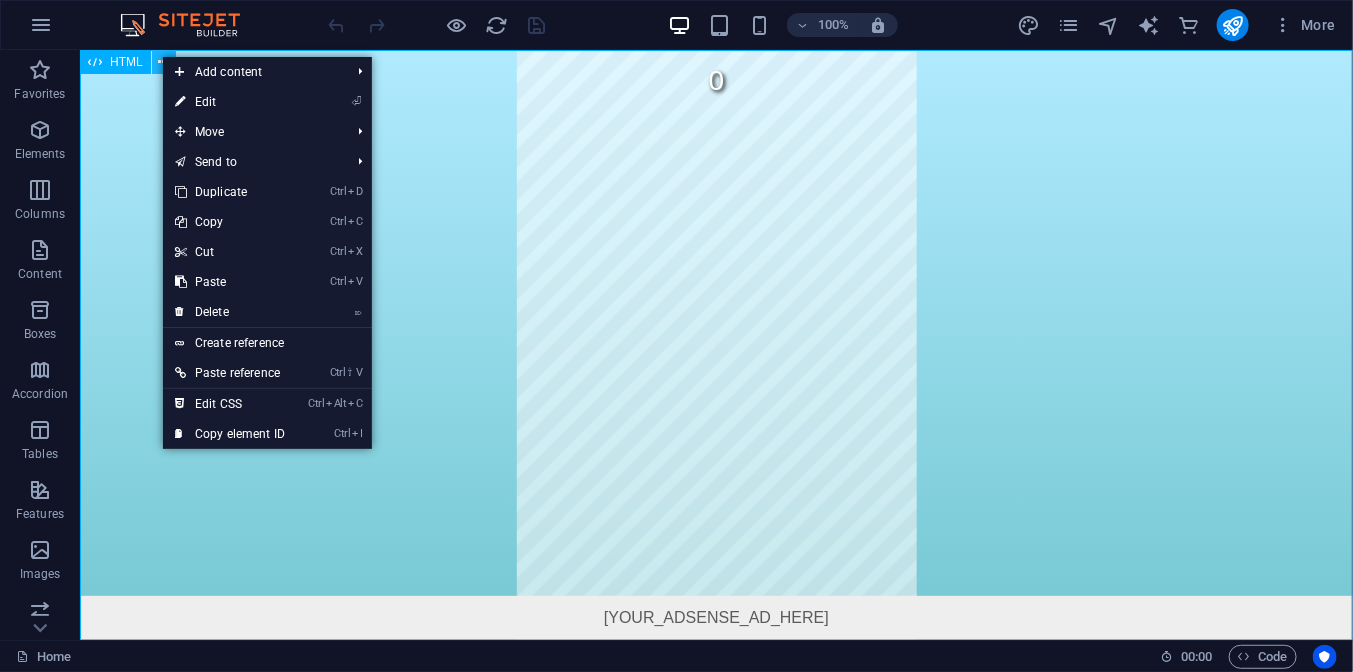 click at bounding box center [163, 62] 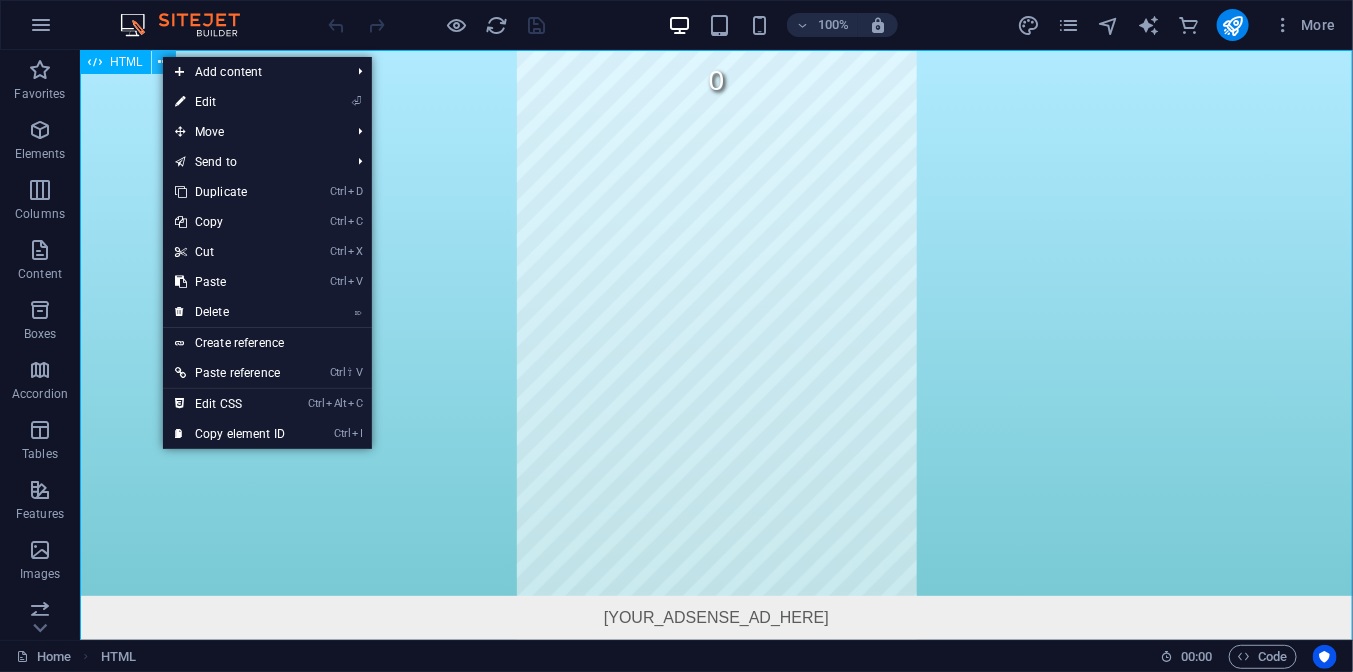 click at bounding box center [163, 62] 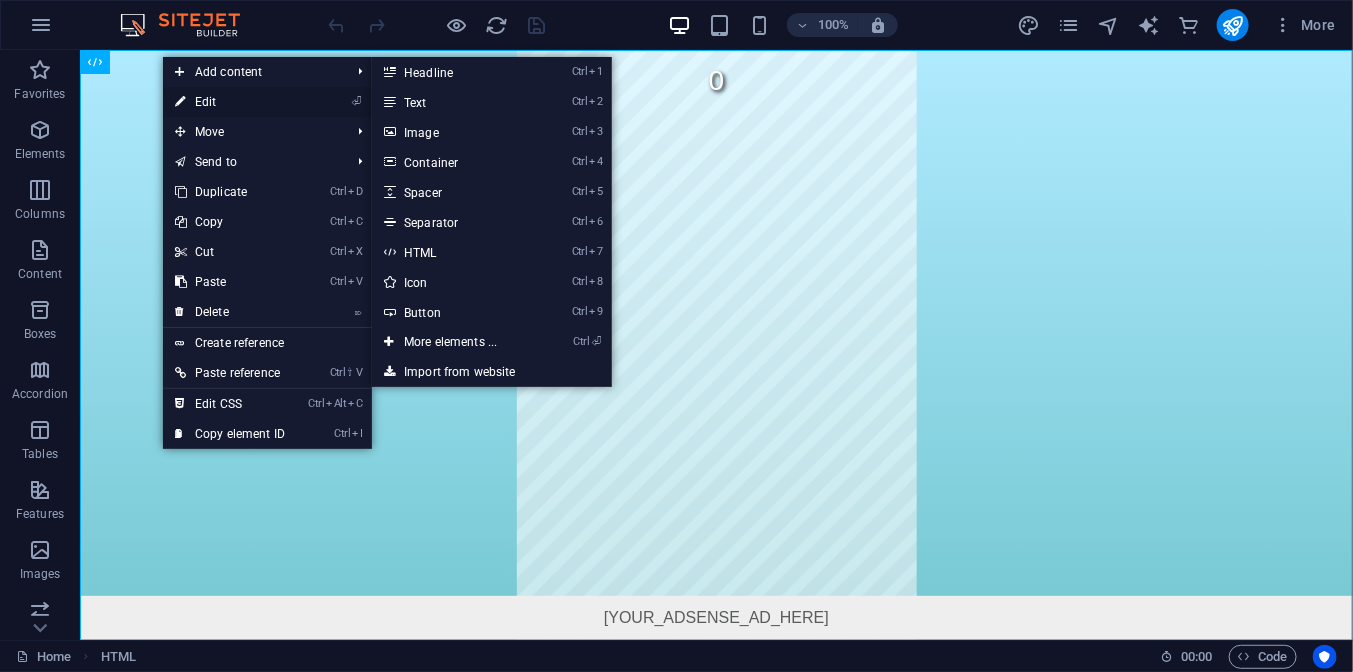 click on "⏎  Edit" at bounding box center [230, 102] 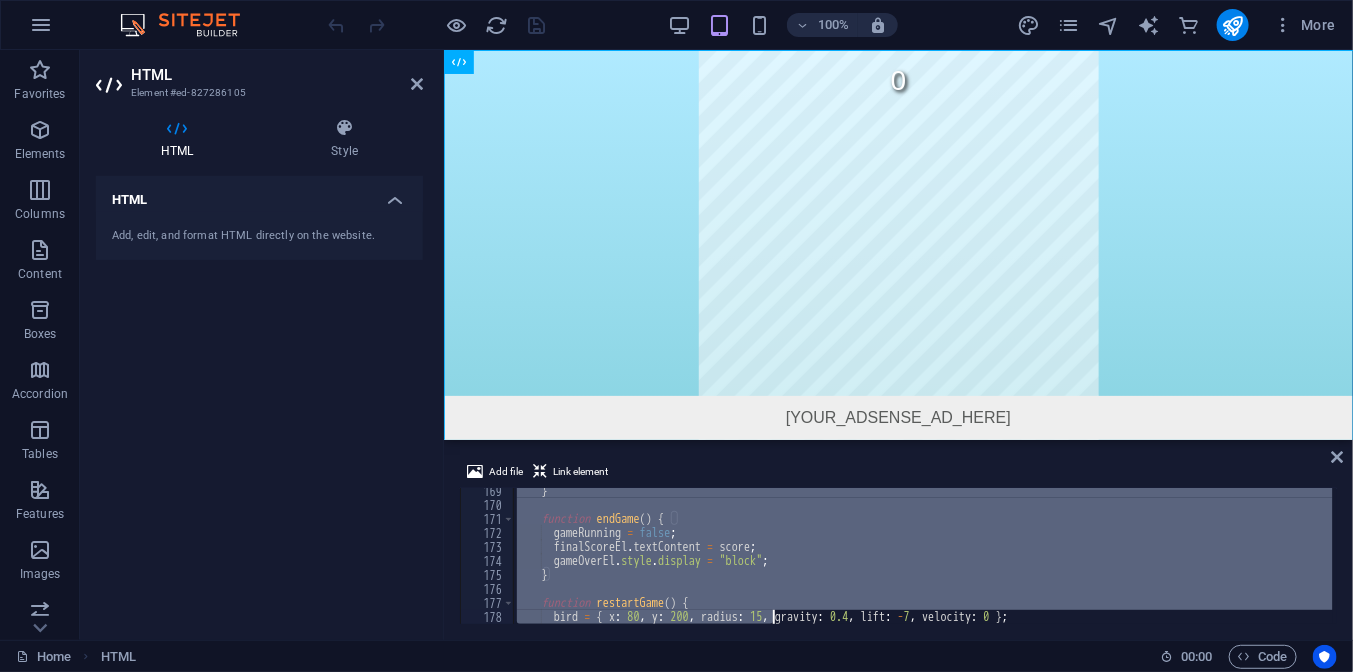 scroll, scrollTop: 2607, scrollLeft: 0, axis: vertical 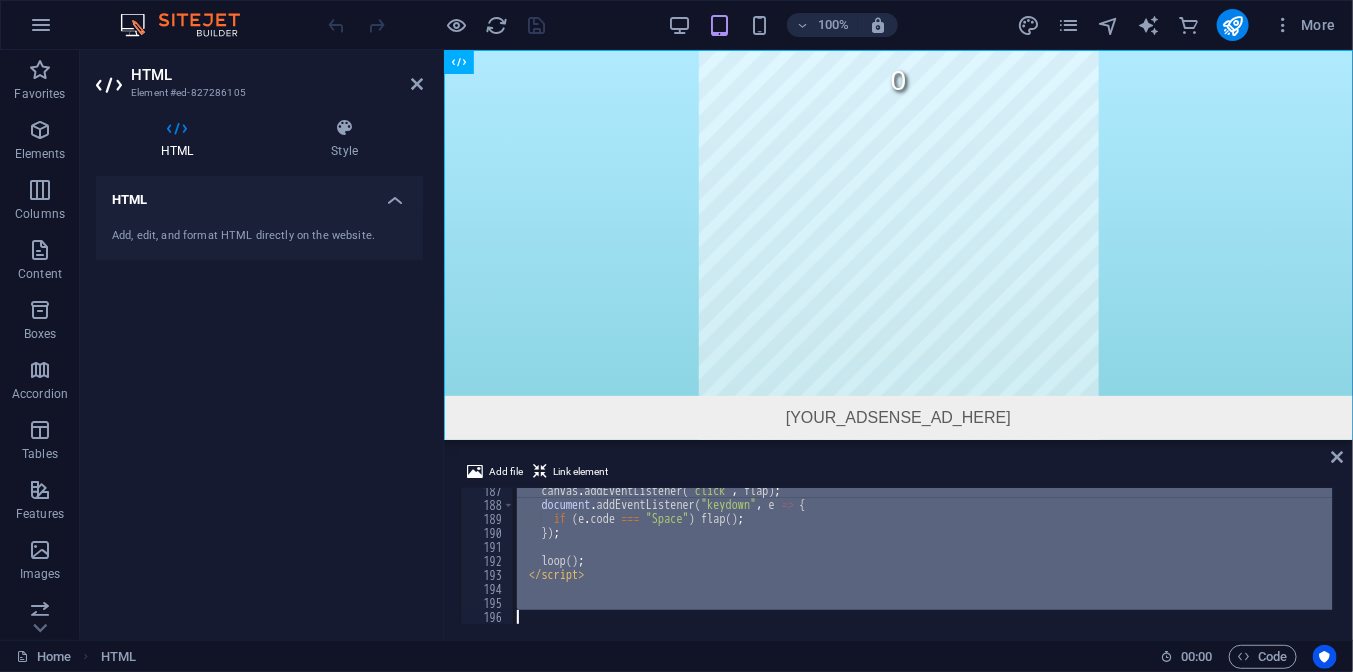 drag, startPoint x: 409, startPoint y: 286, endPoint x: 769, endPoint y: 609, distance: 483.66208 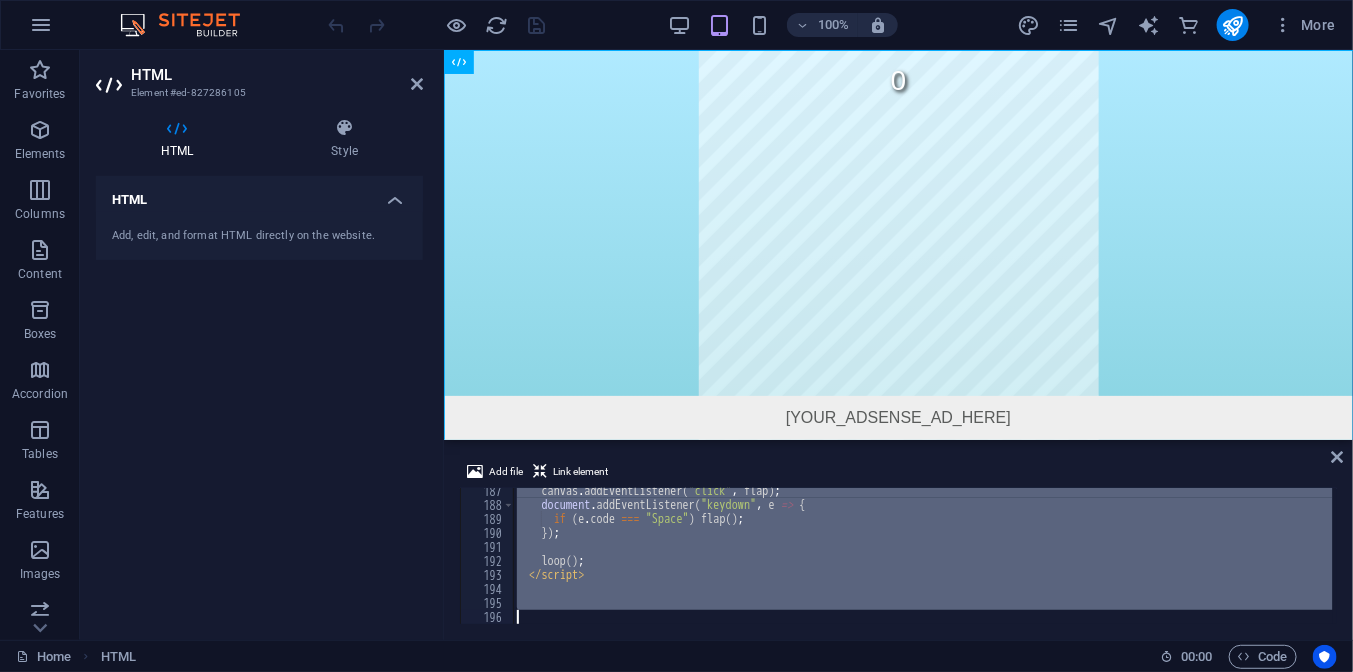 type 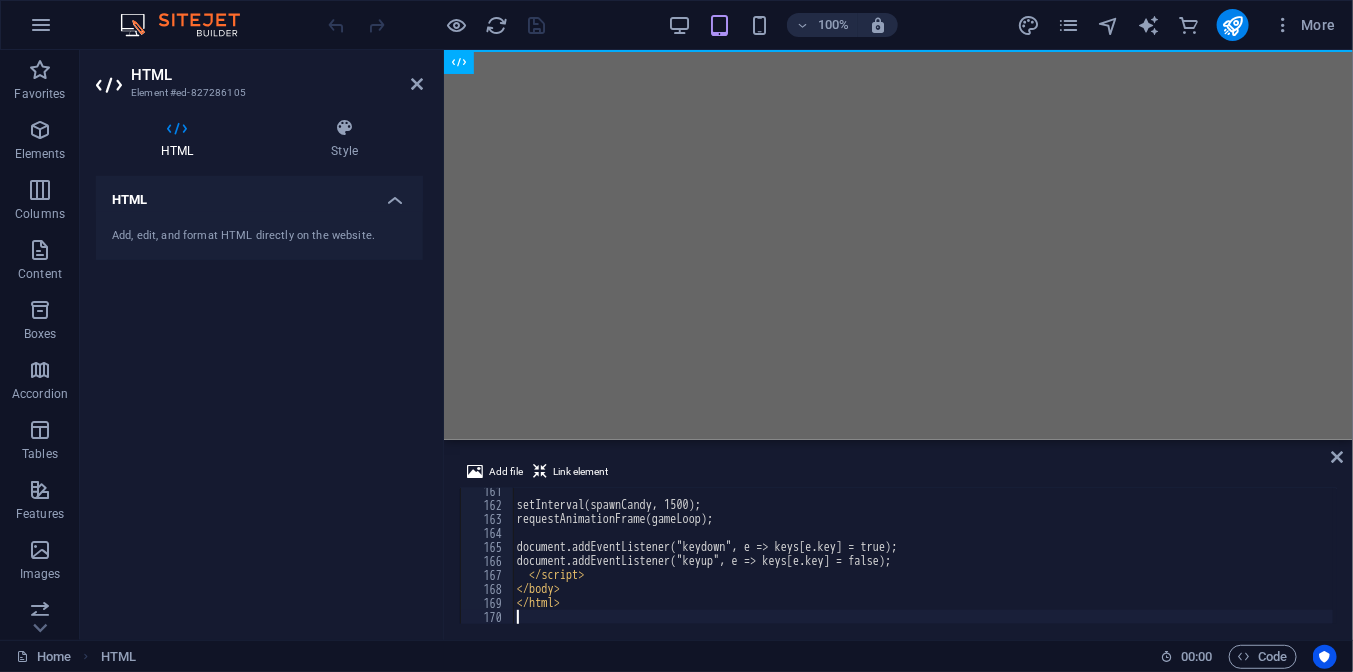 scroll, scrollTop: 2243, scrollLeft: 0, axis: vertical 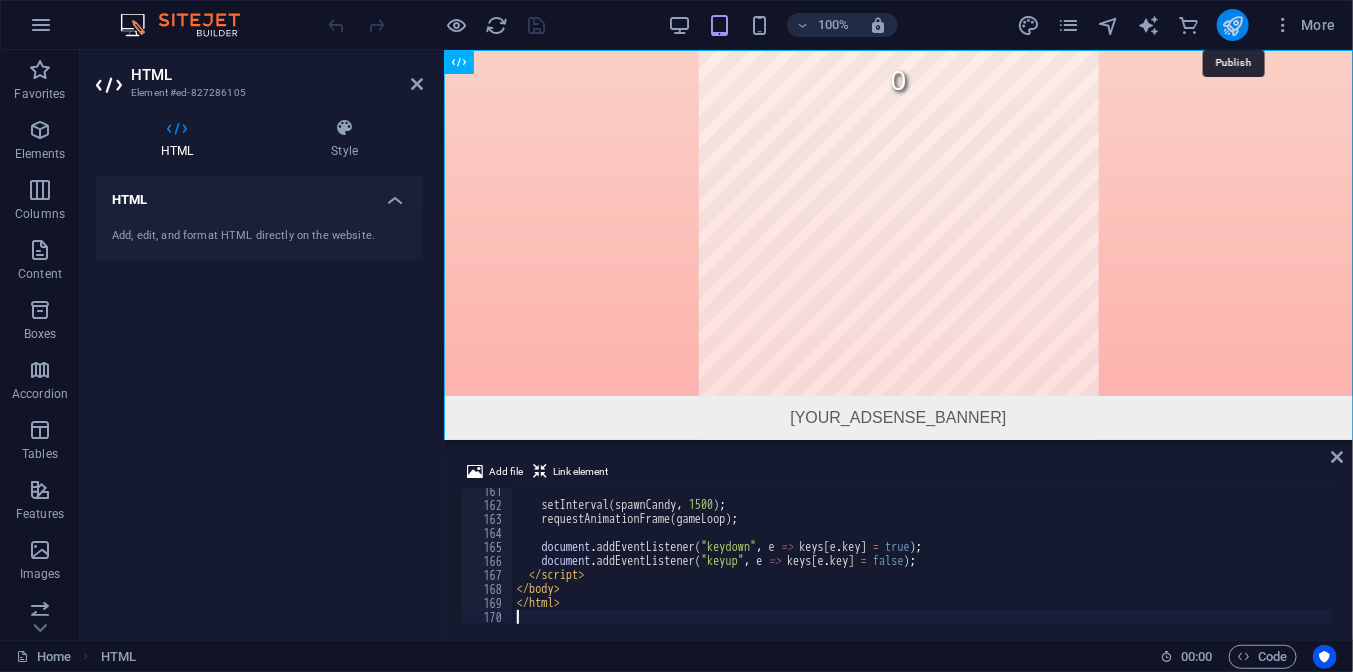 click at bounding box center (1232, 25) 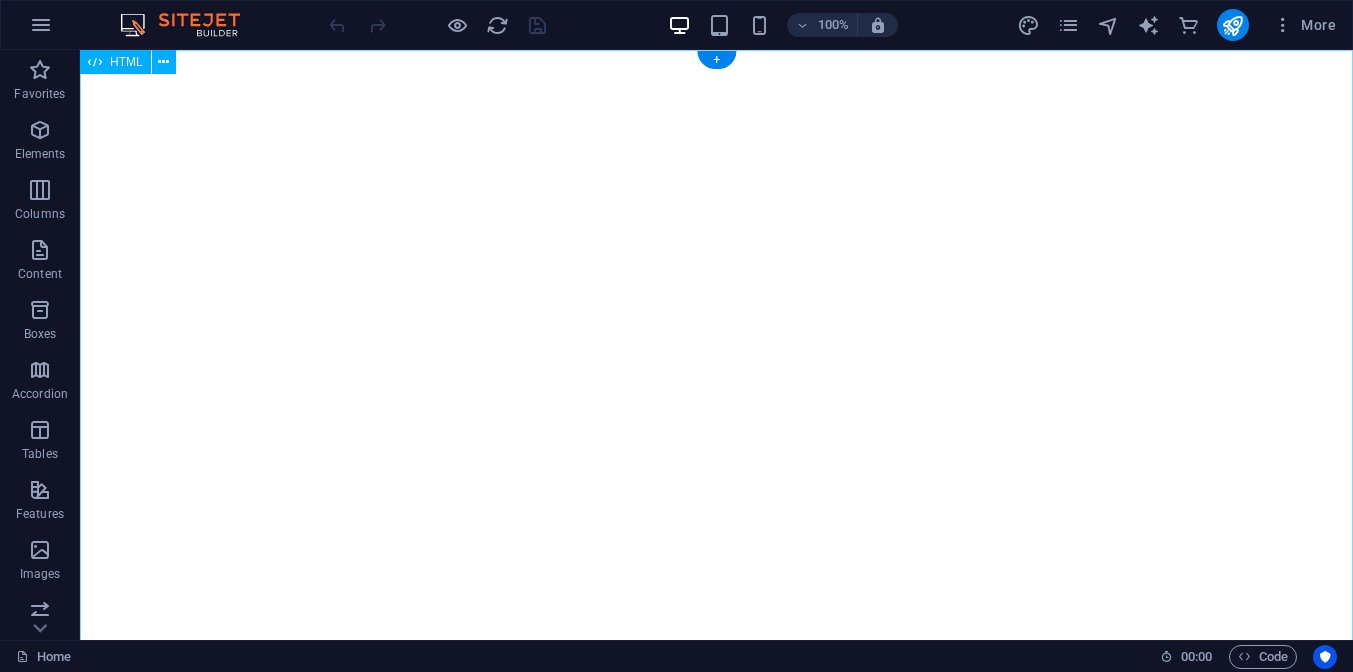 scroll, scrollTop: 0, scrollLeft: 0, axis: both 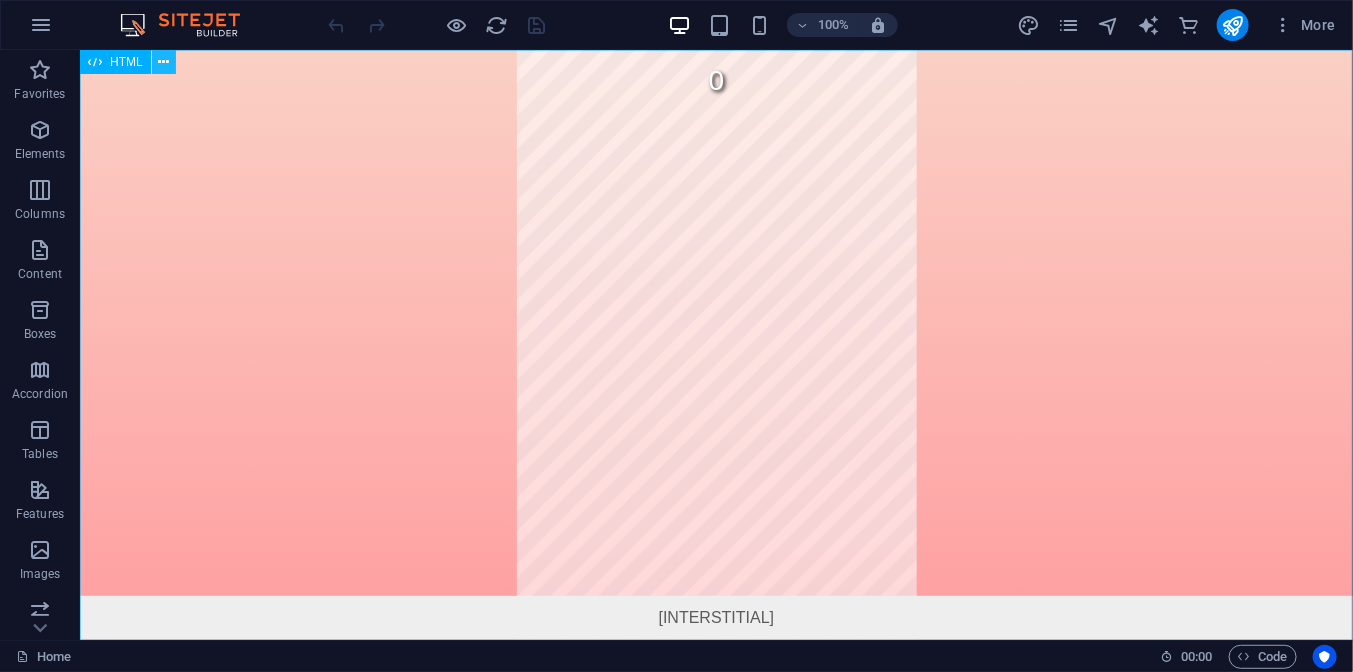 click at bounding box center [164, 62] 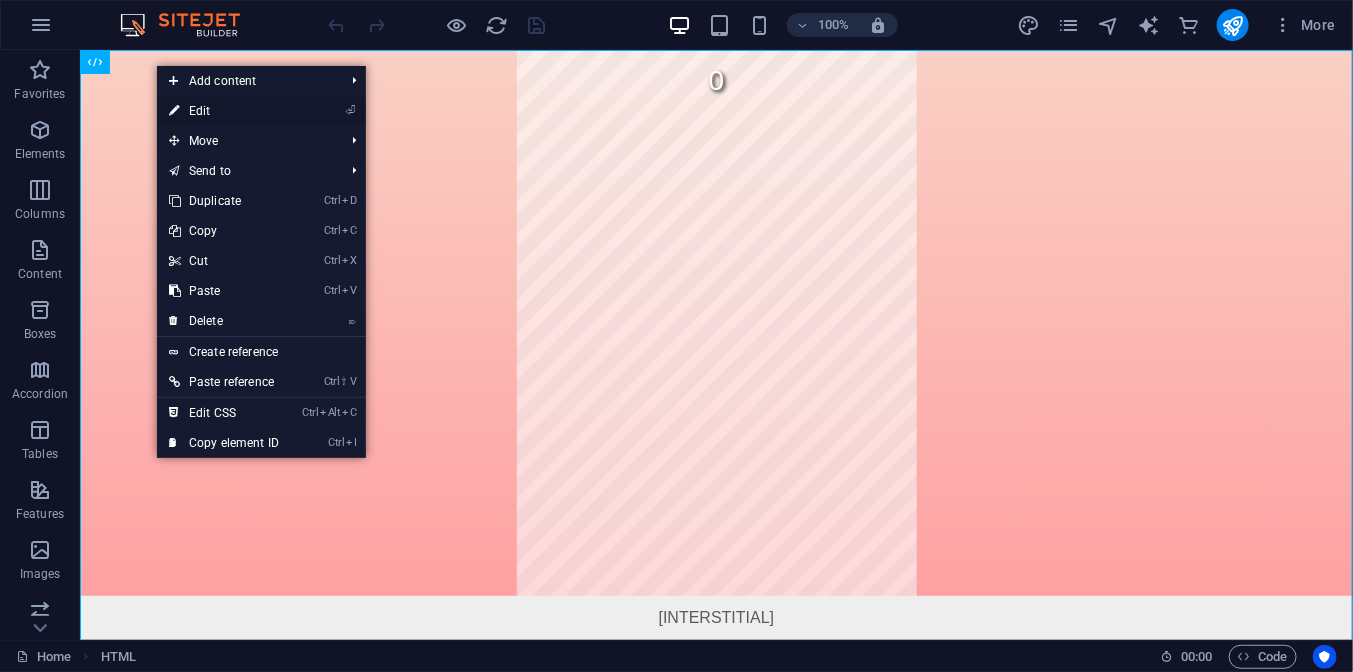 click on "⏎  Edit" at bounding box center (224, 111) 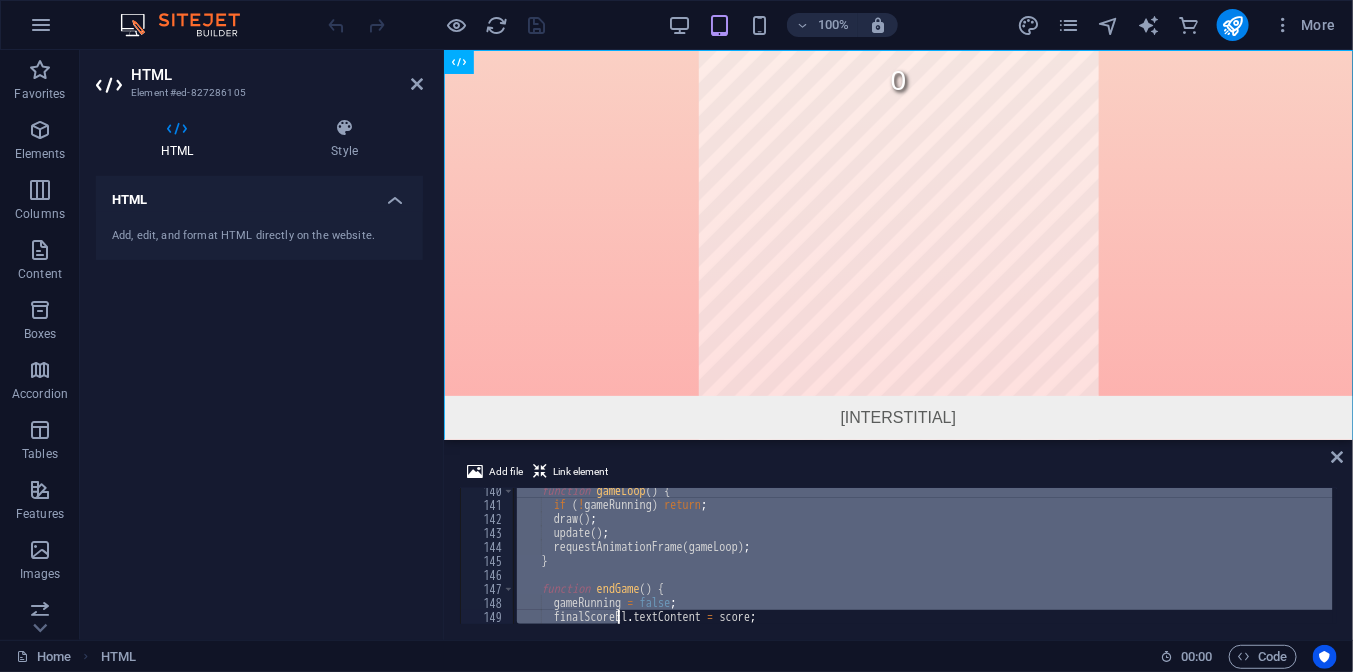 scroll, scrollTop: 2243, scrollLeft: 0, axis: vertical 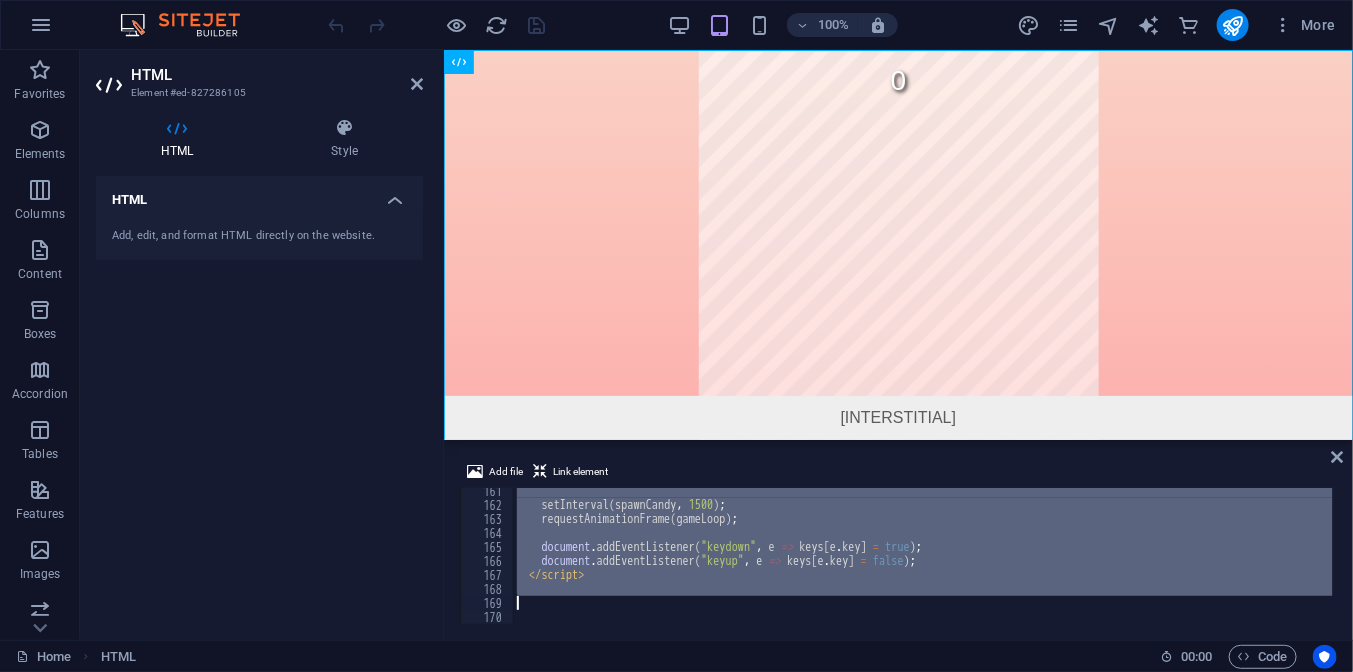 drag, startPoint x: 514, startPoint y: 494, endPoint x: 598, endPoint y: 580, distance: 120.21647 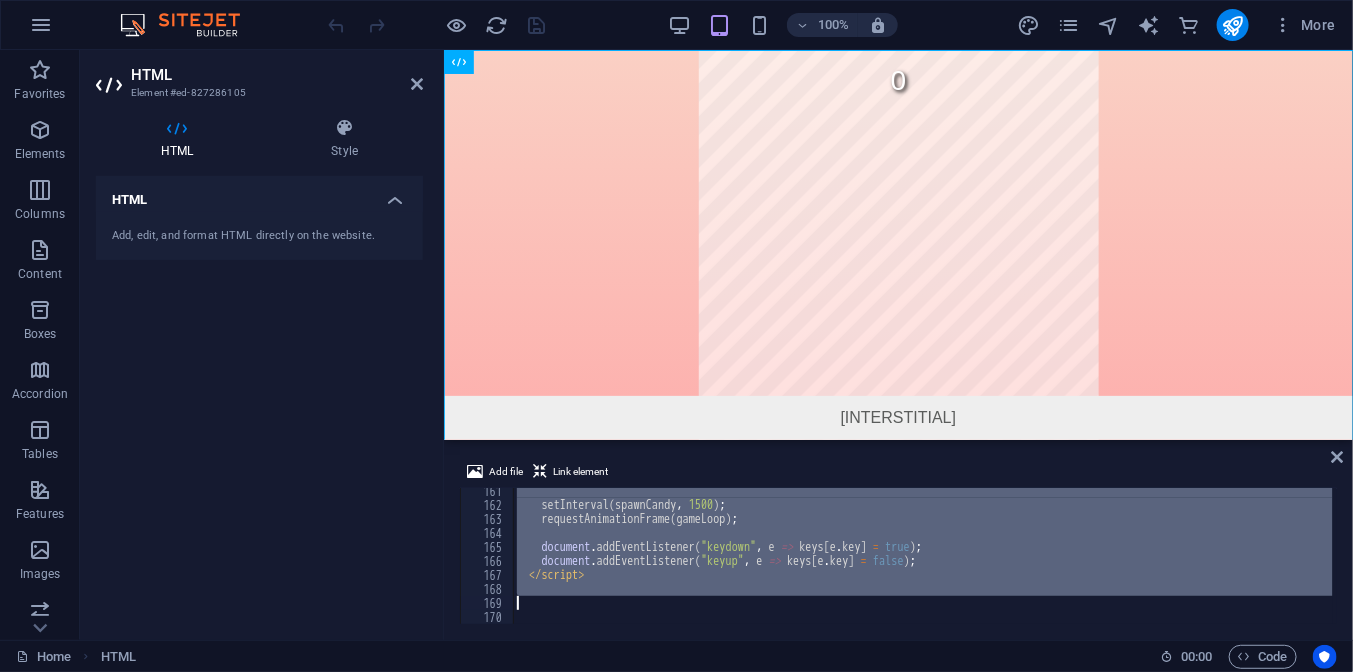 type 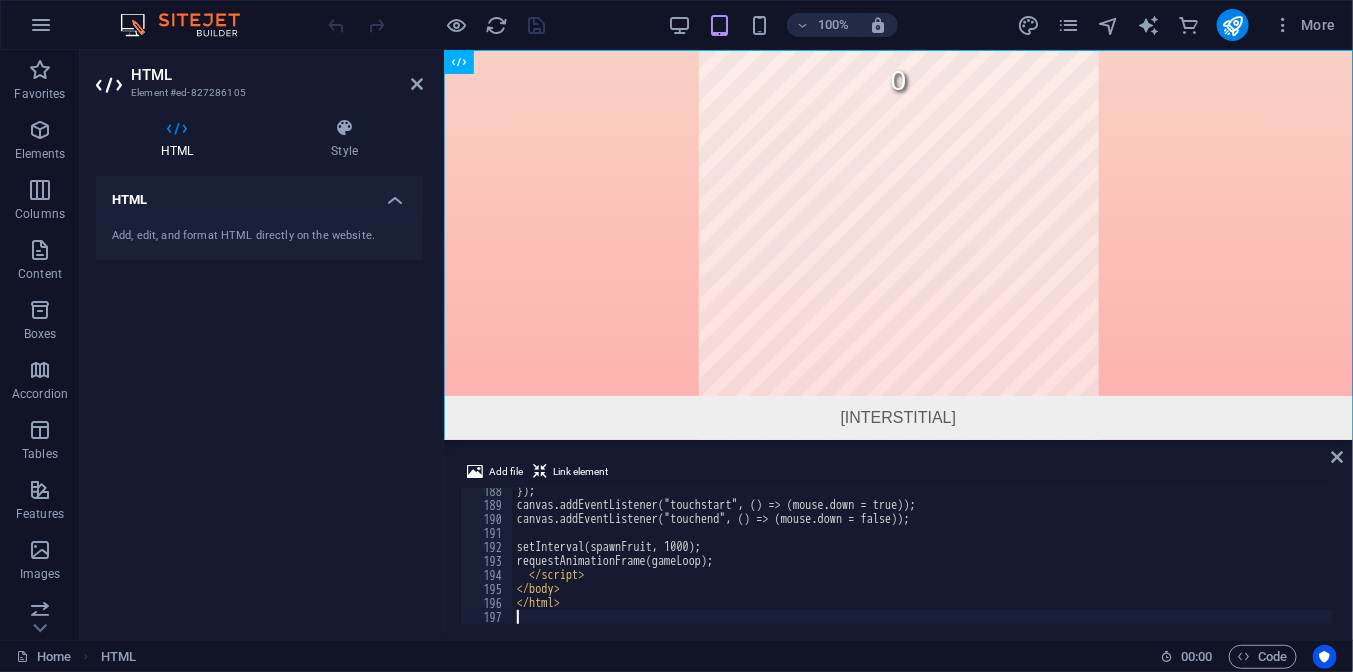 scroll, scrollTop: 2621, scrollLeft: 0, axis: vertical 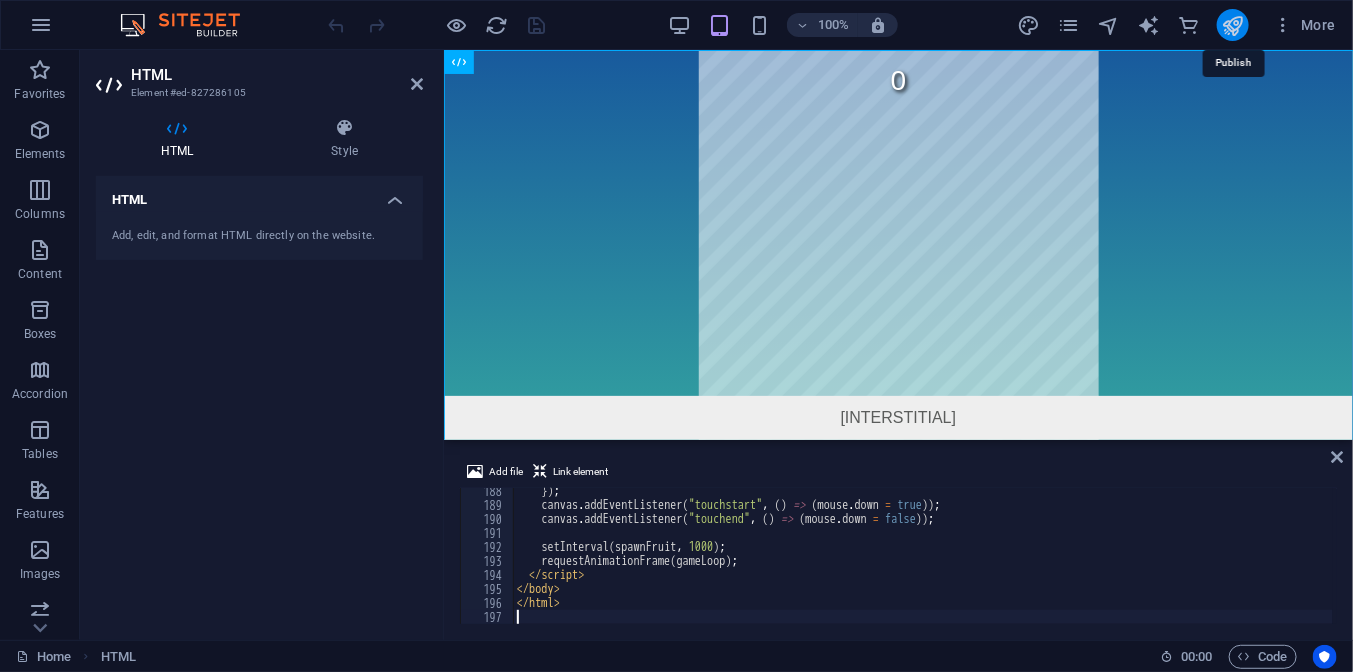 click at bounding box center [1232, 25] 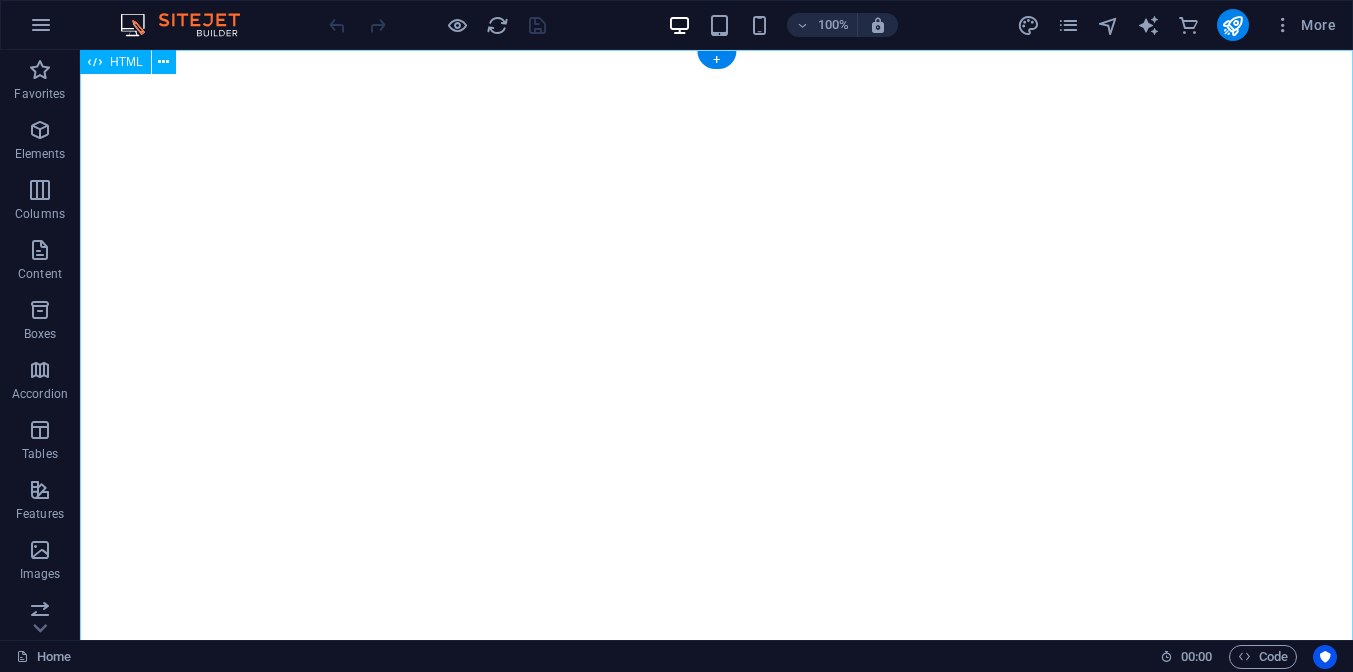 scroll, scrollTop: 0, scrollLeft: 0, axis: both 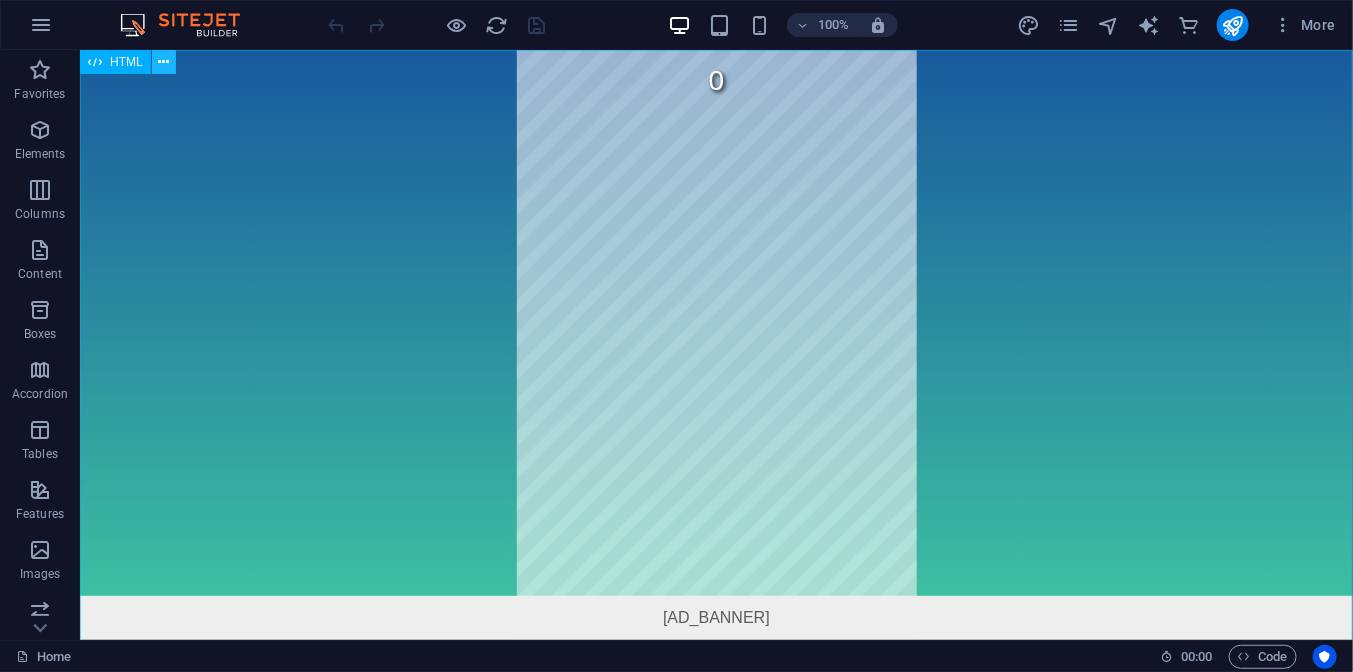 click at bounding box center (163, 62) 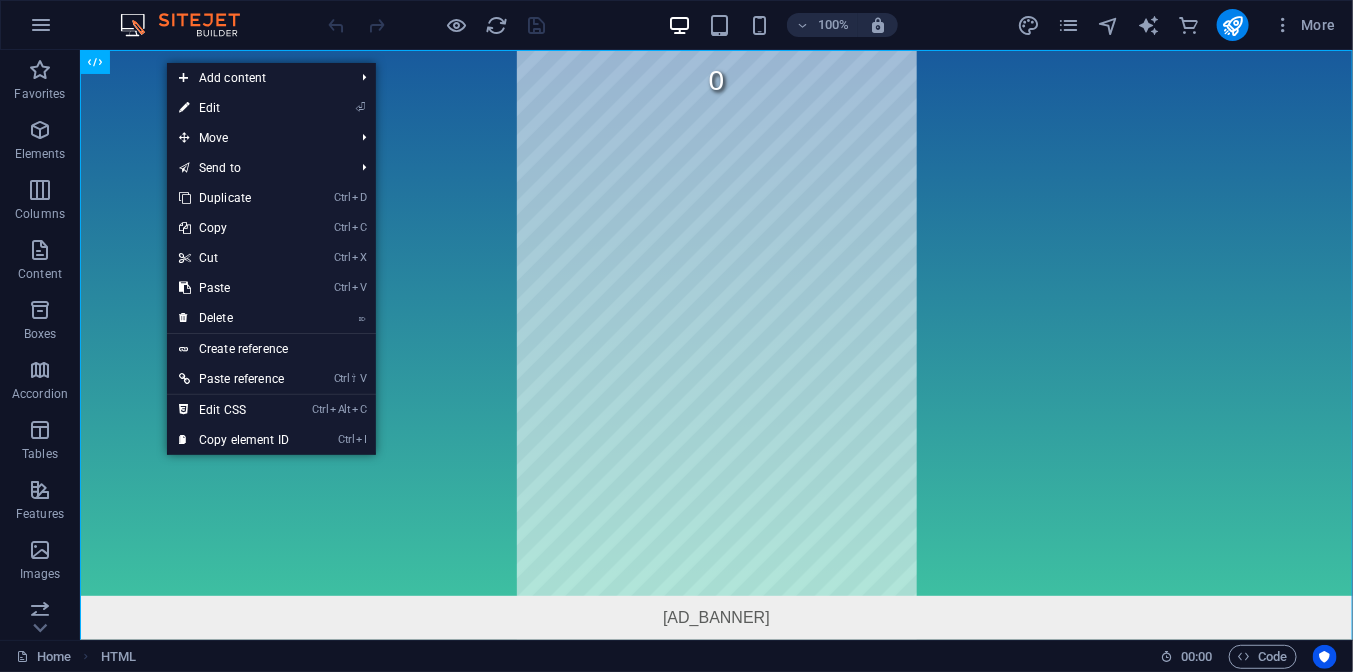 click at bounding box center (184, 108) 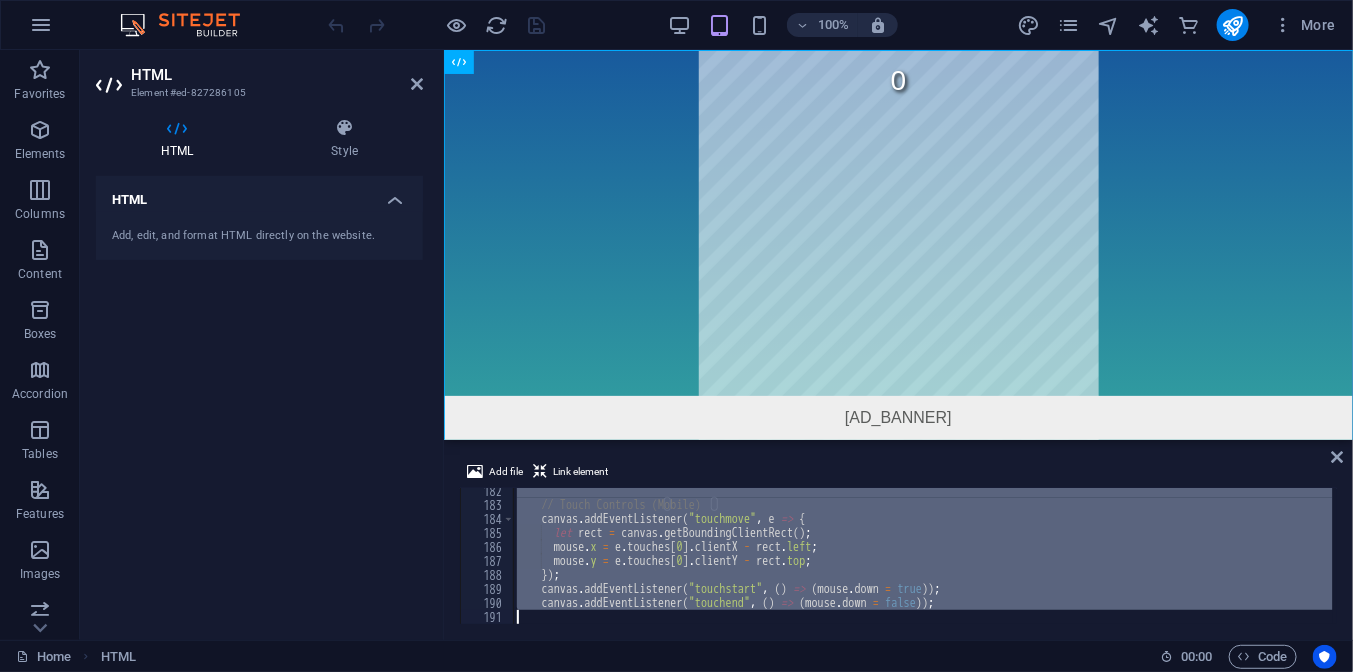 scroll, scrollTop: 2635, scrollLeft: 0, axis: vertical 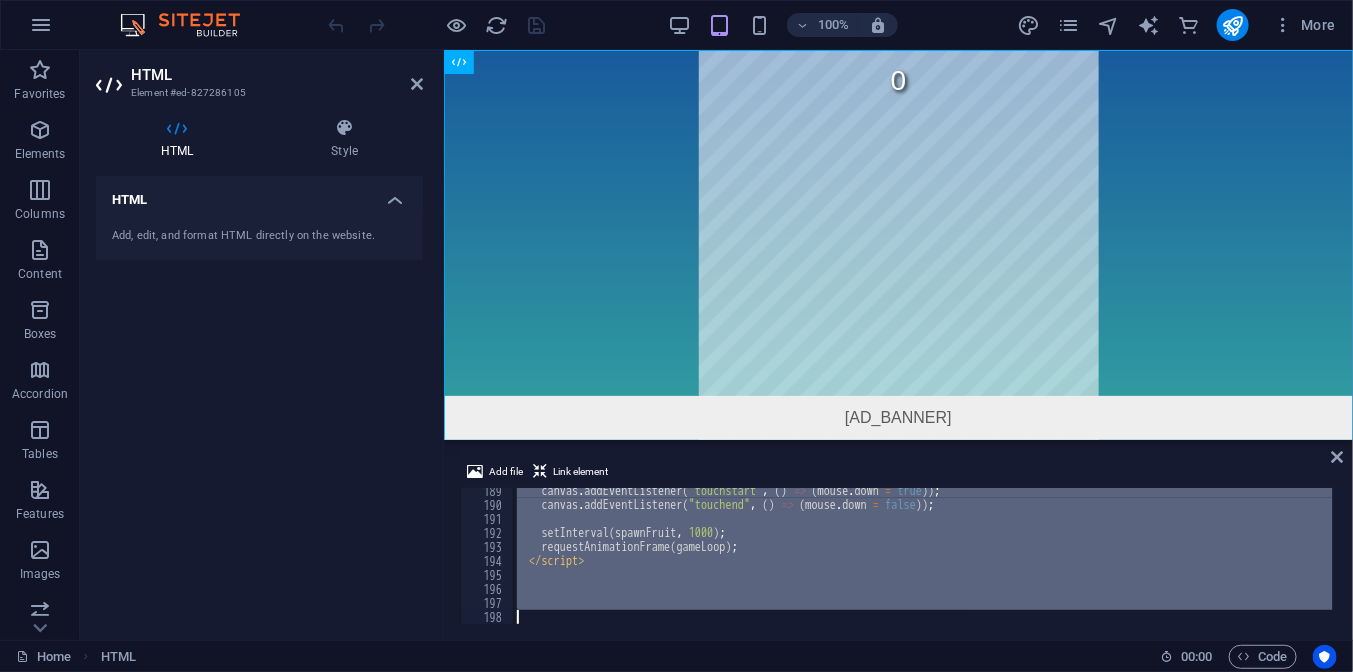 drag, startPoint x: 686, startPoint y: 512, endPoint x: 829, endPoint y: 671, distance: 213.84573 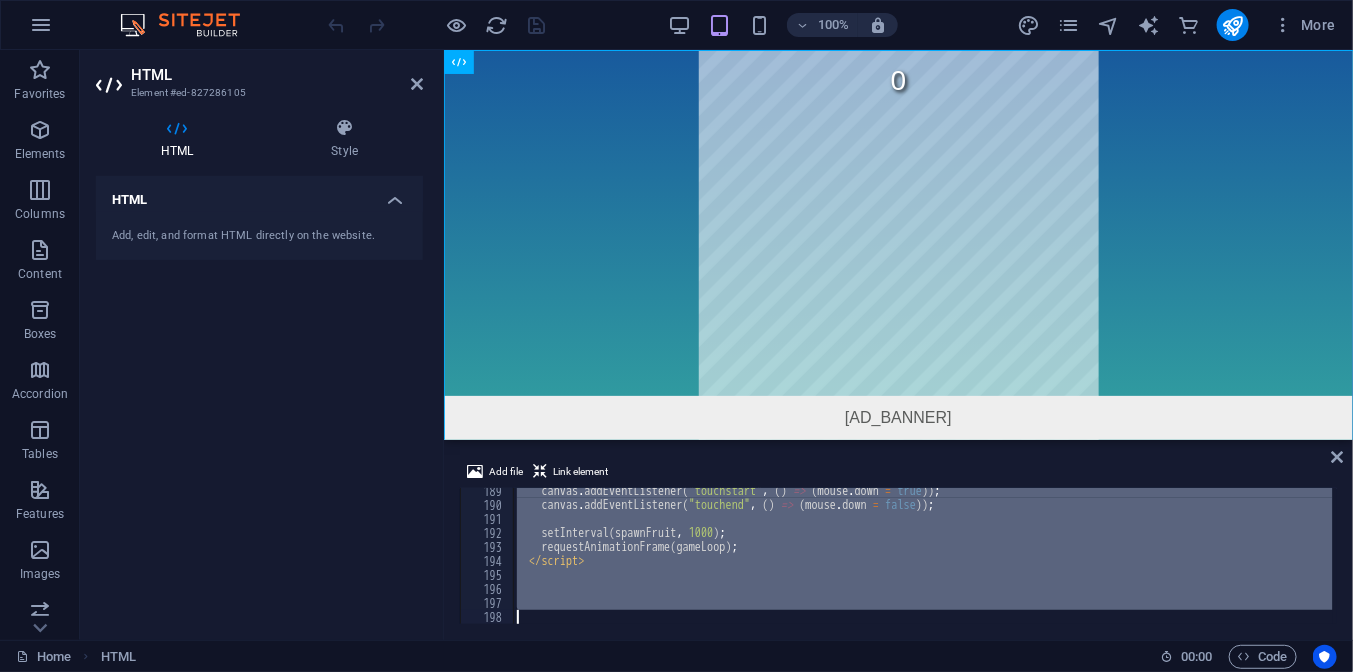 type 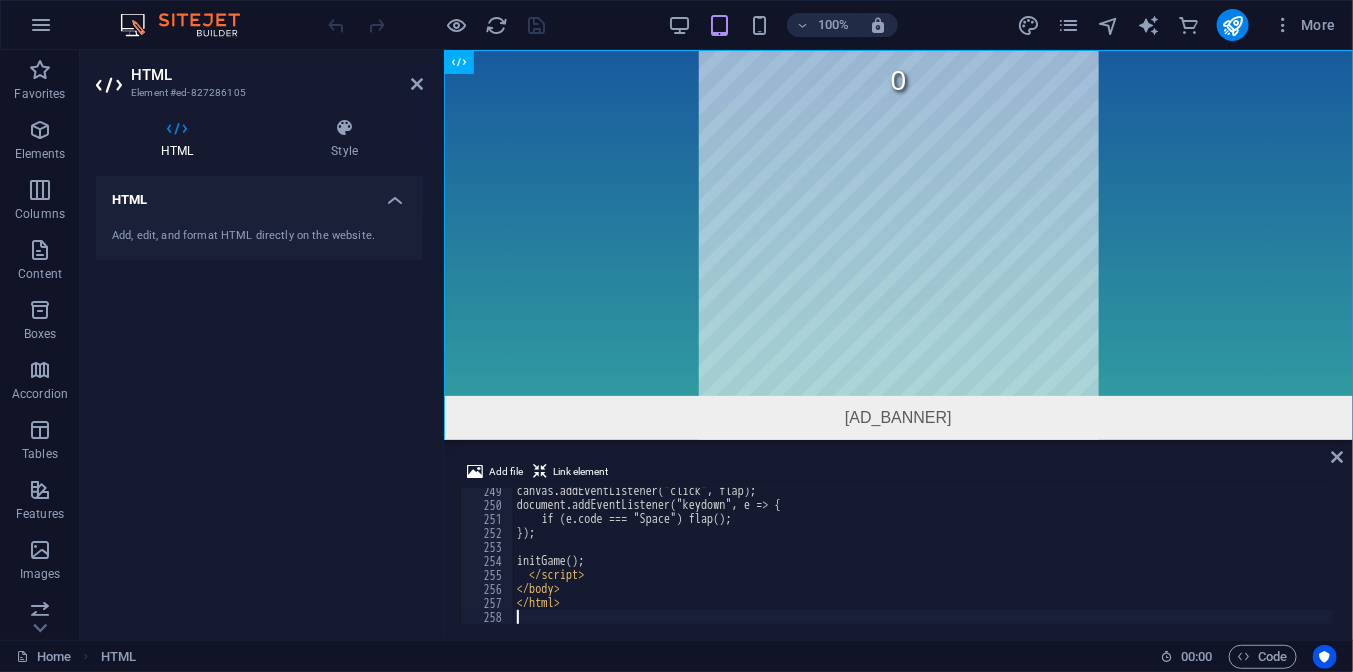 scroll, scrollTop: 3476, scrollLeft: 0, axis: vertical 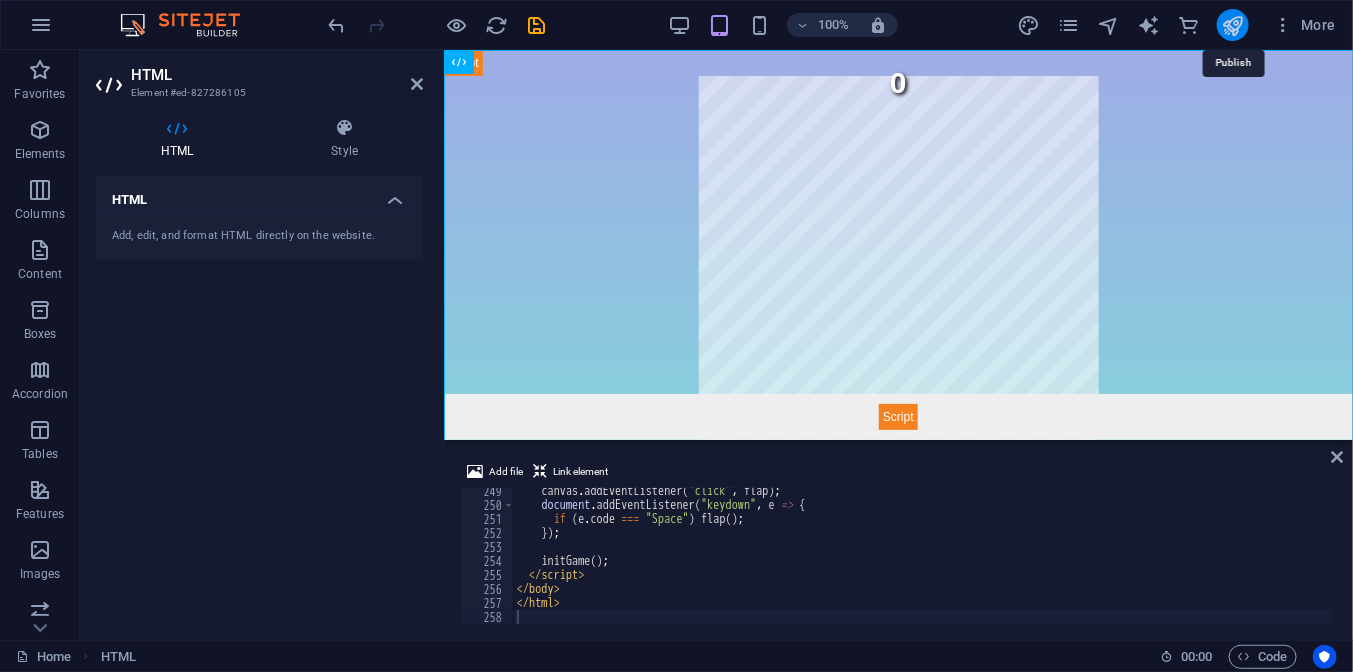 click at bounding box center [1232, 25] 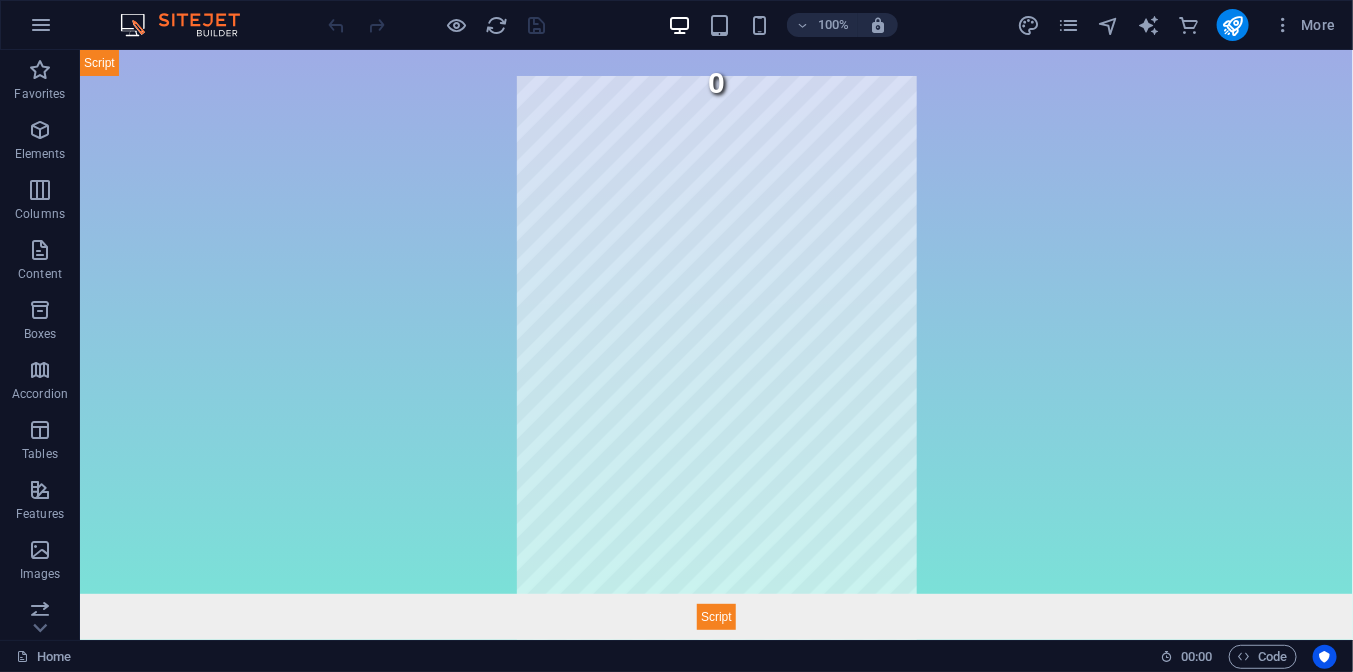 scroll, scrollTop: 0, scrollLeft: 0, axis: both 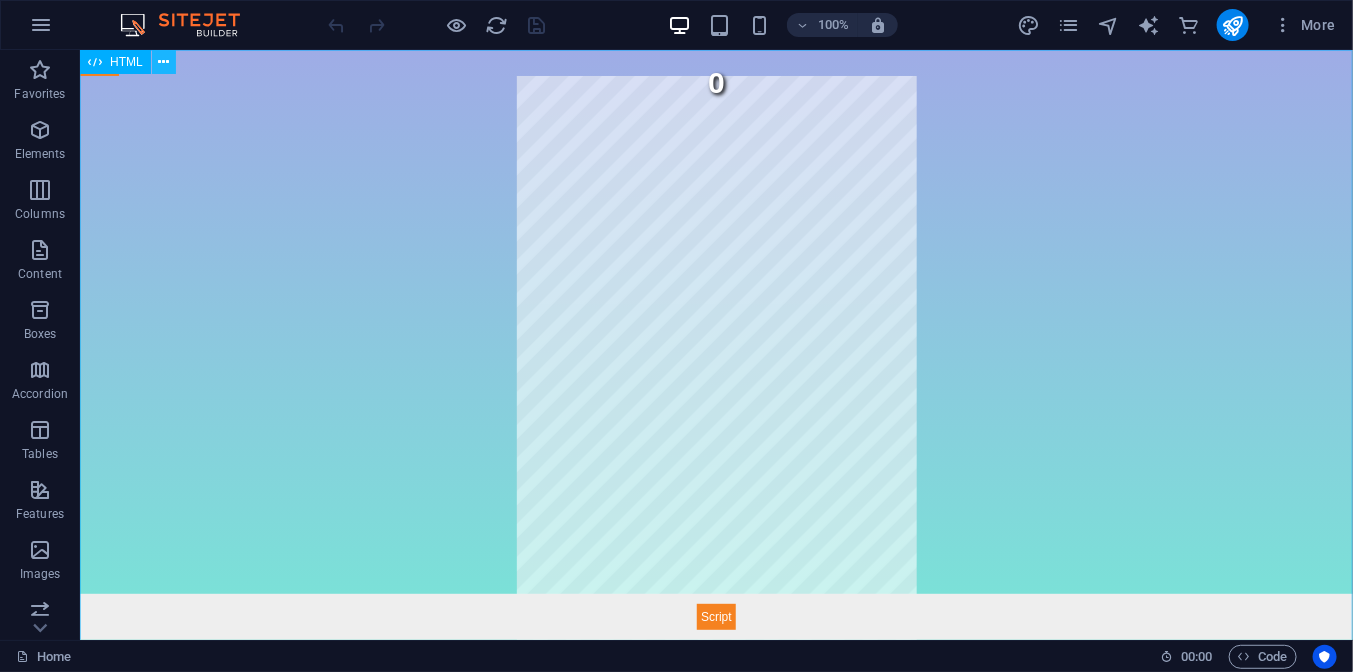 click at bounding box center [163, 62] 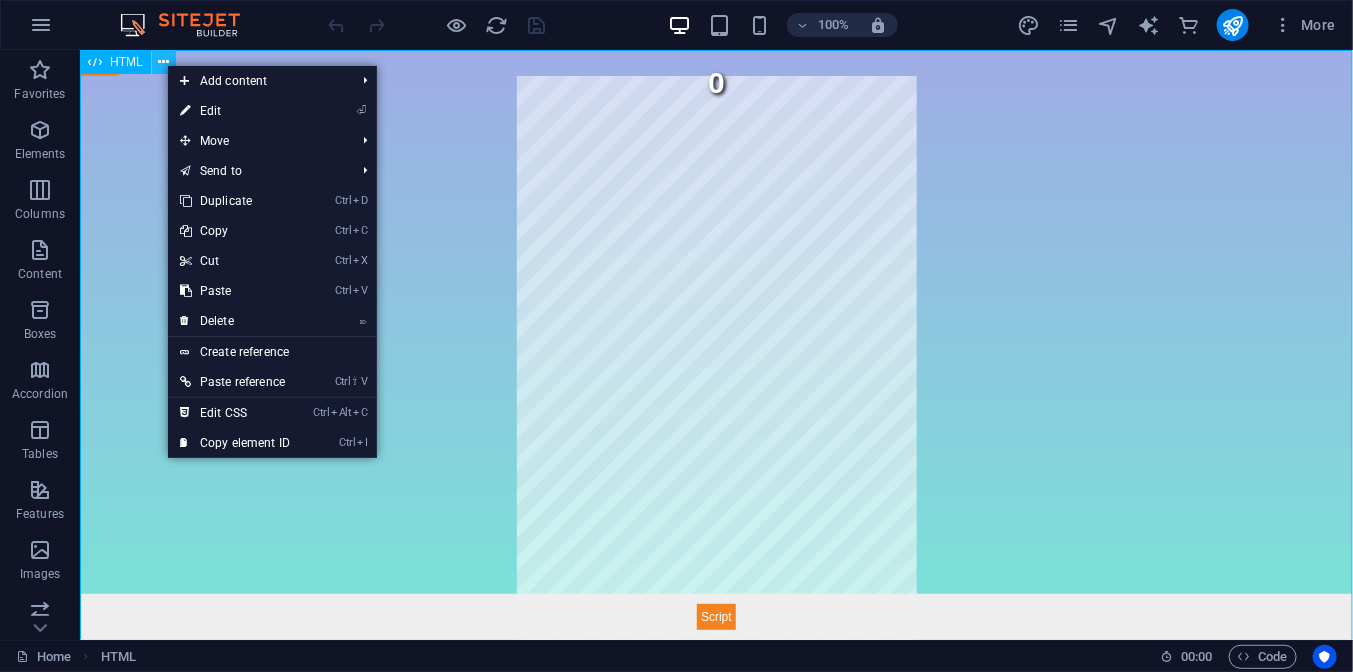 click at bounding box center (163, 62) 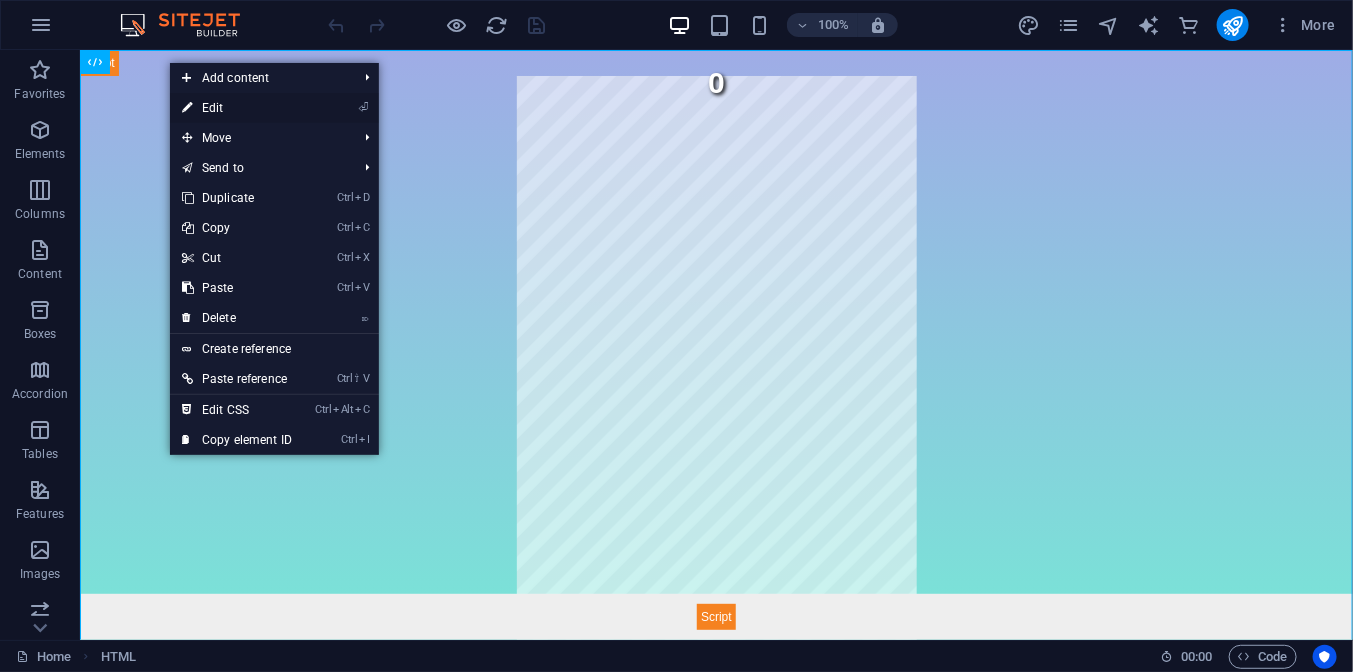 drag, startPoint x: 195, startPoint y: 109, endPoint x: 660, endPoint y: 507, distance: 612.06946 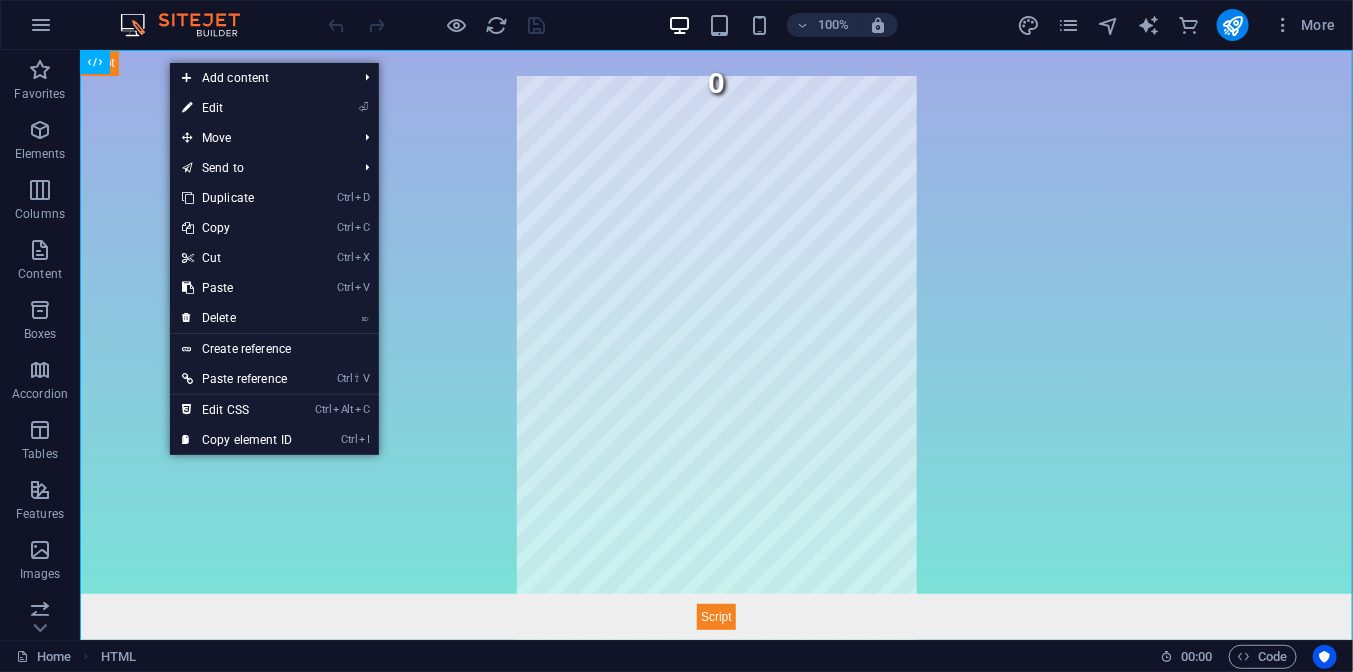 click on "⏎  Edit" at bounding box center [237, 108] 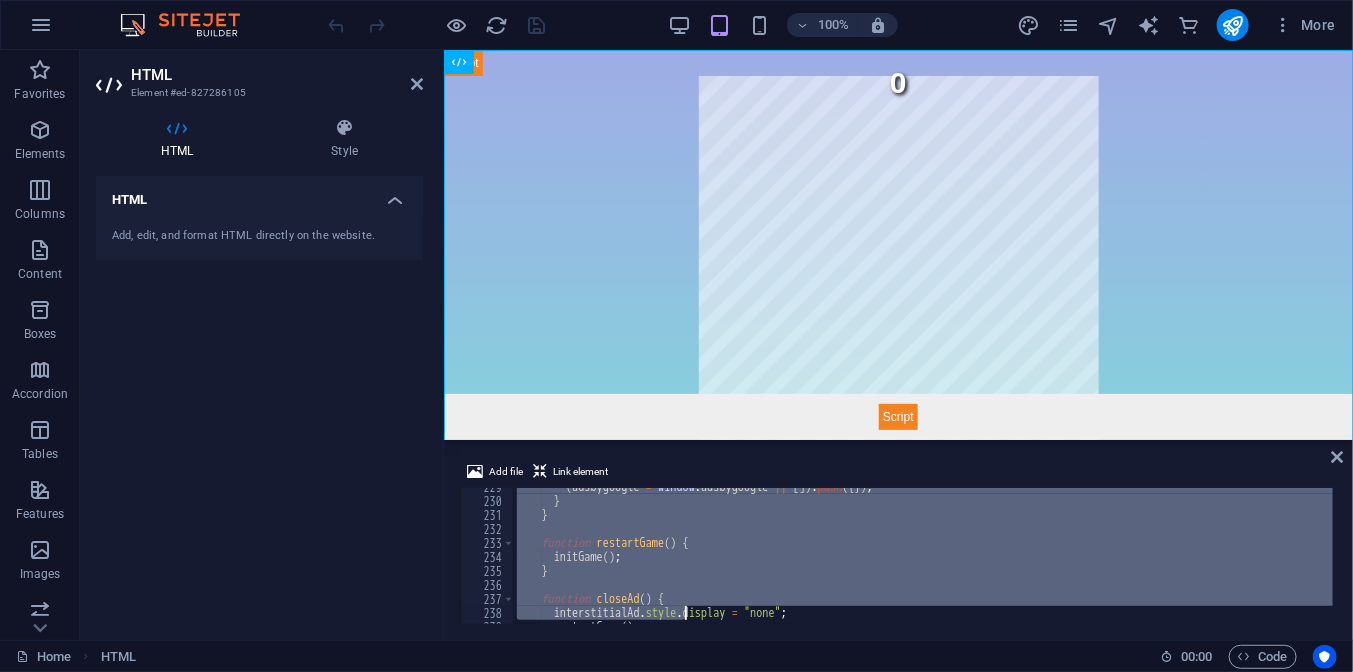 scroll, scrollTop: 3382, scrollLeft: 0, axis: vertical 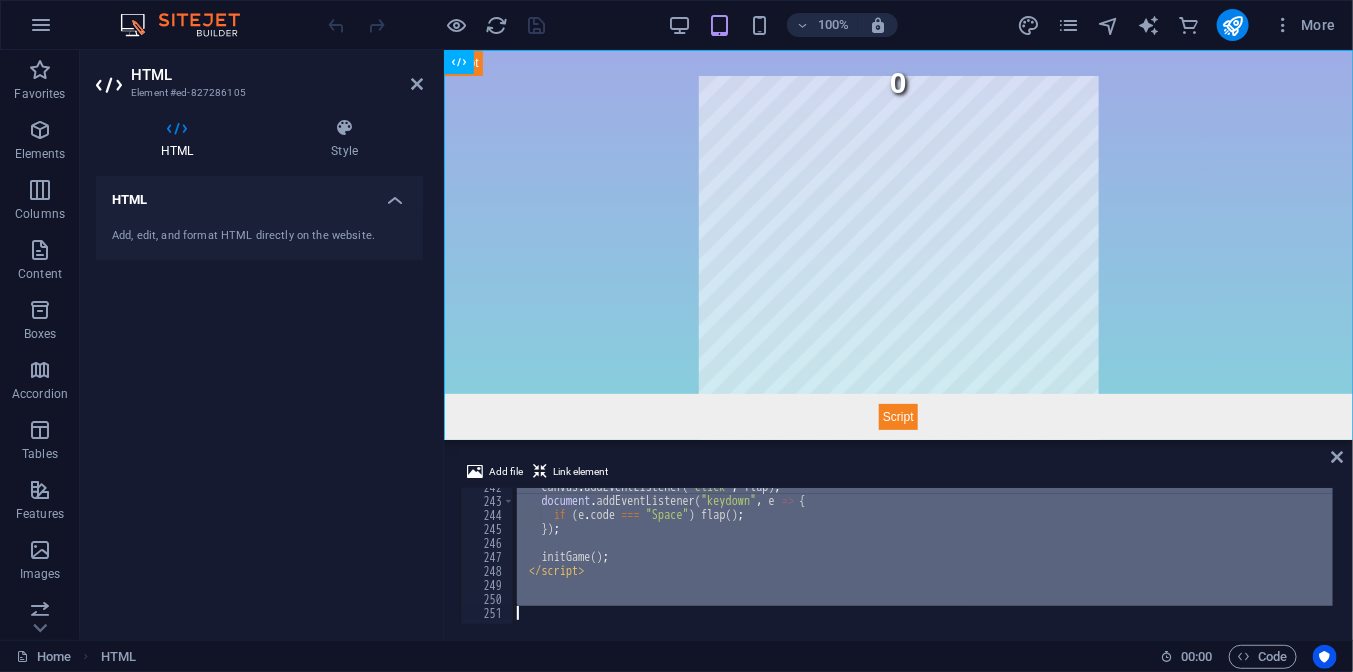 drag, startPoint x: 631, startPoint y: 499, endPoint x: 689, endPoint y: 648, distance: 159.8906 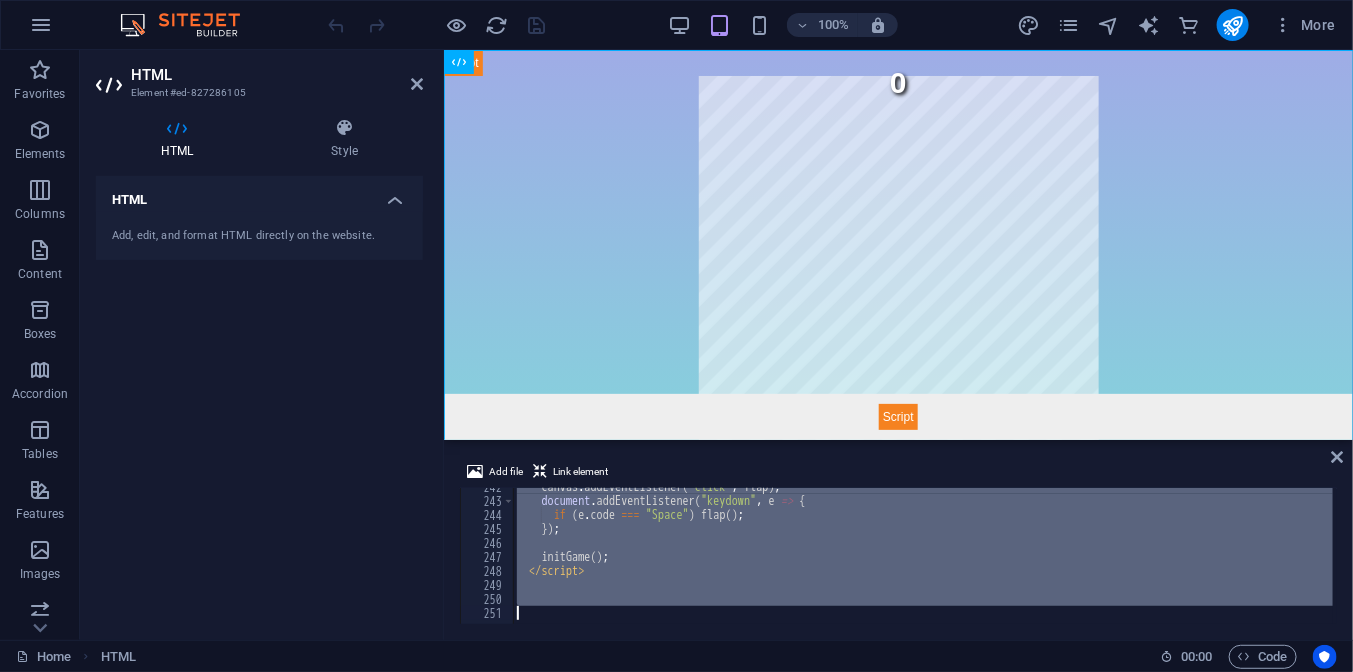 type 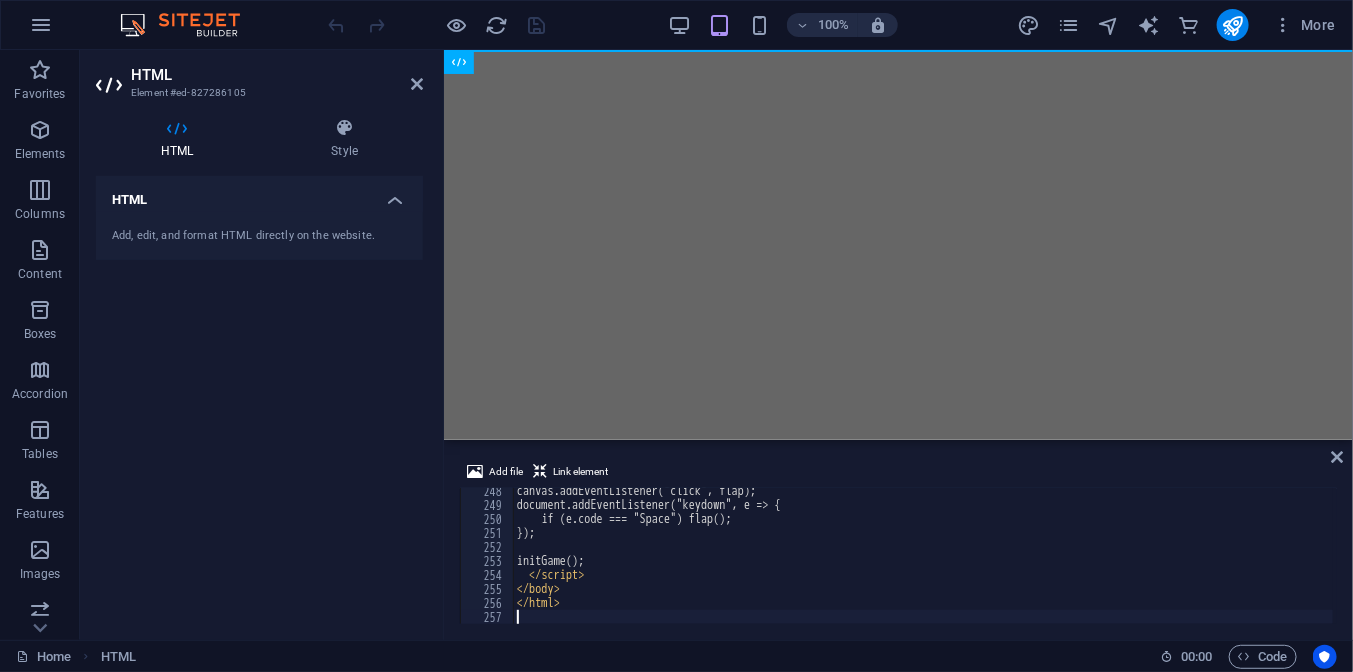 scroll, scrollTop: 3462, scrollLeft: 0, axis: vertical 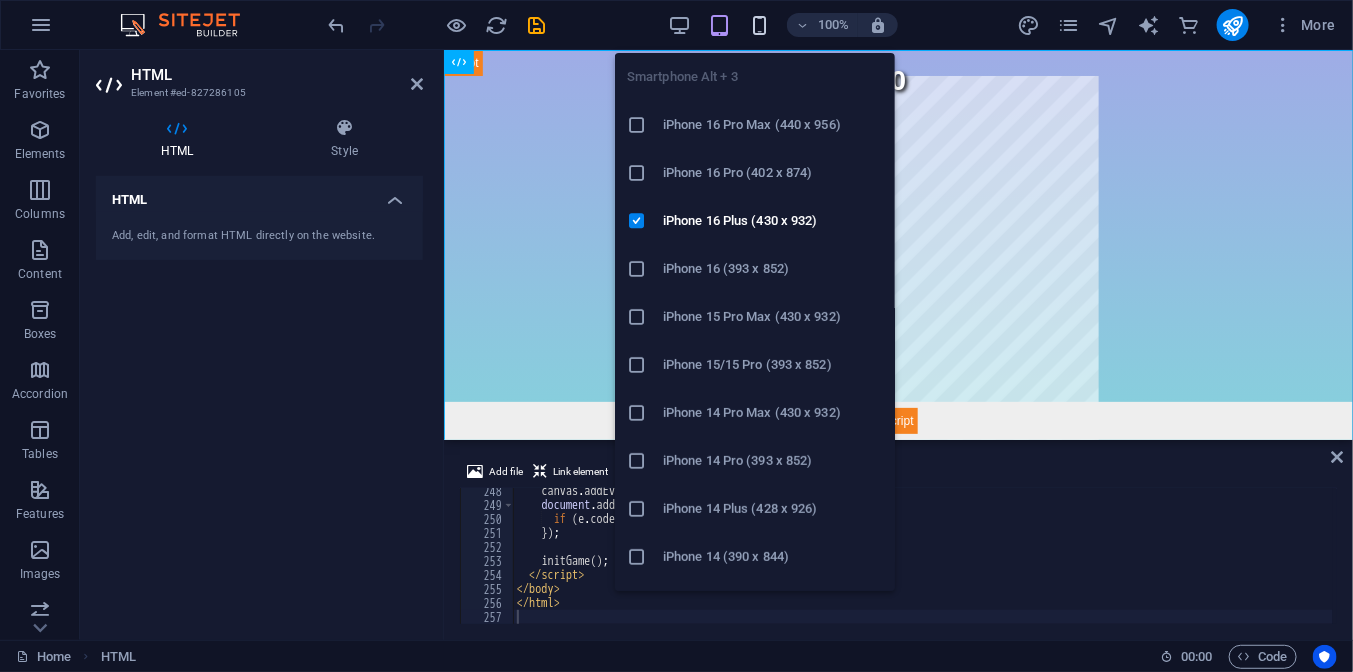 click at bounding box center [759, 25] 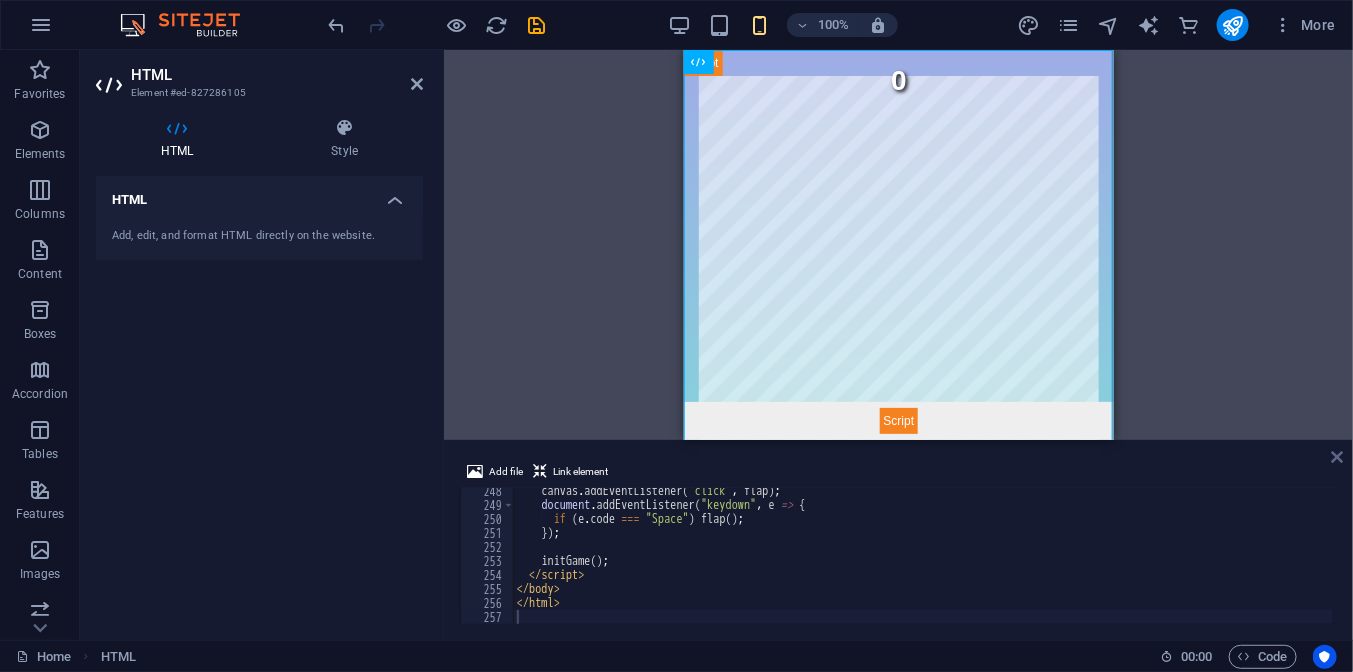 click at bounding box center (1338, 457) 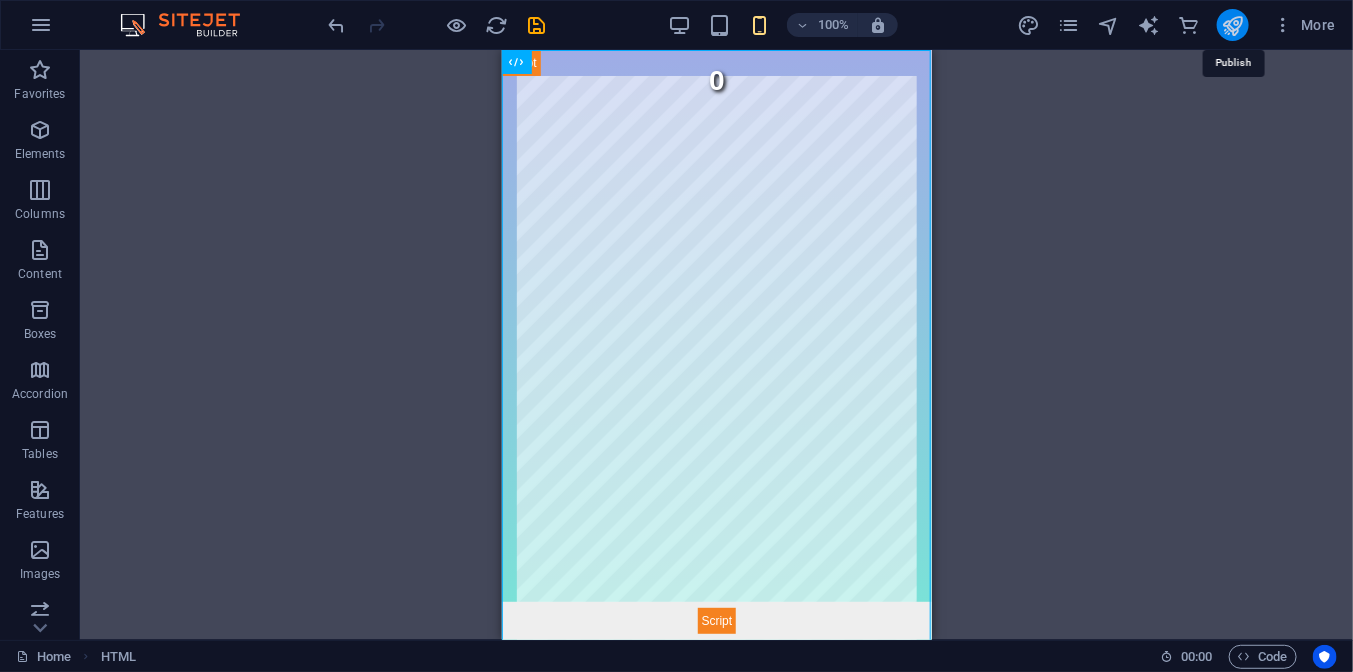click at bounding box center [1232, 25] 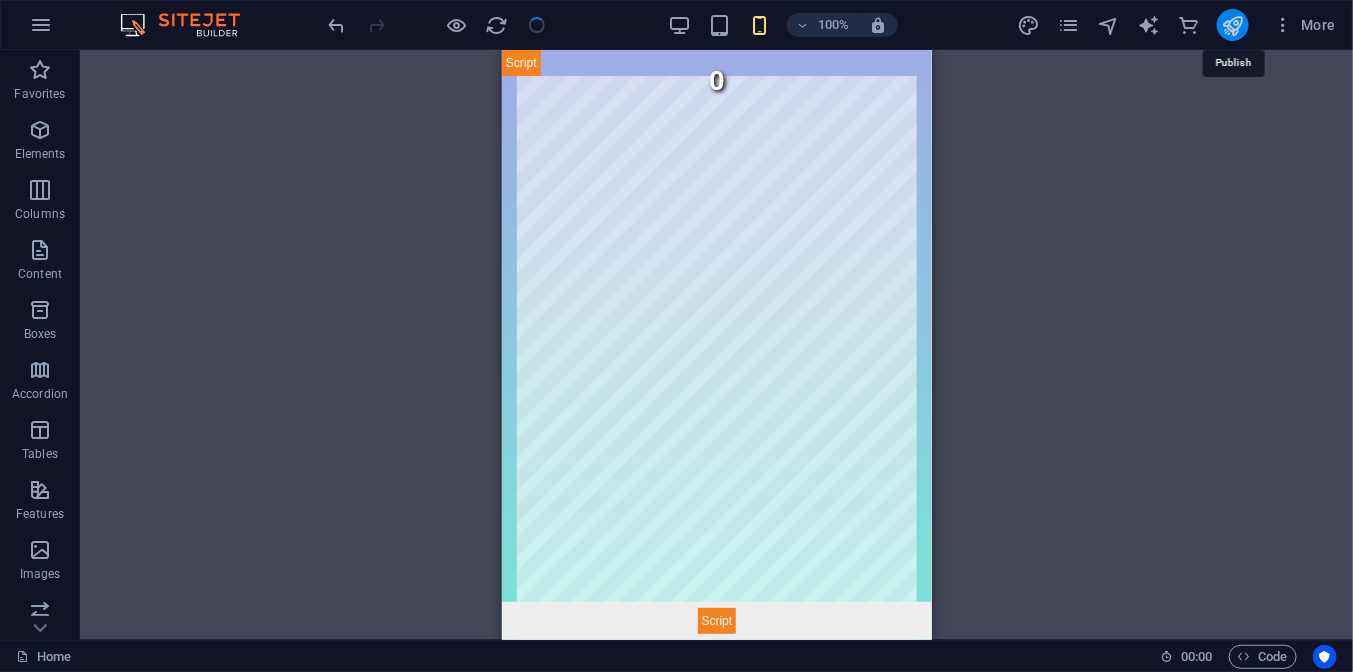 click at bounding box center (1232, 25) 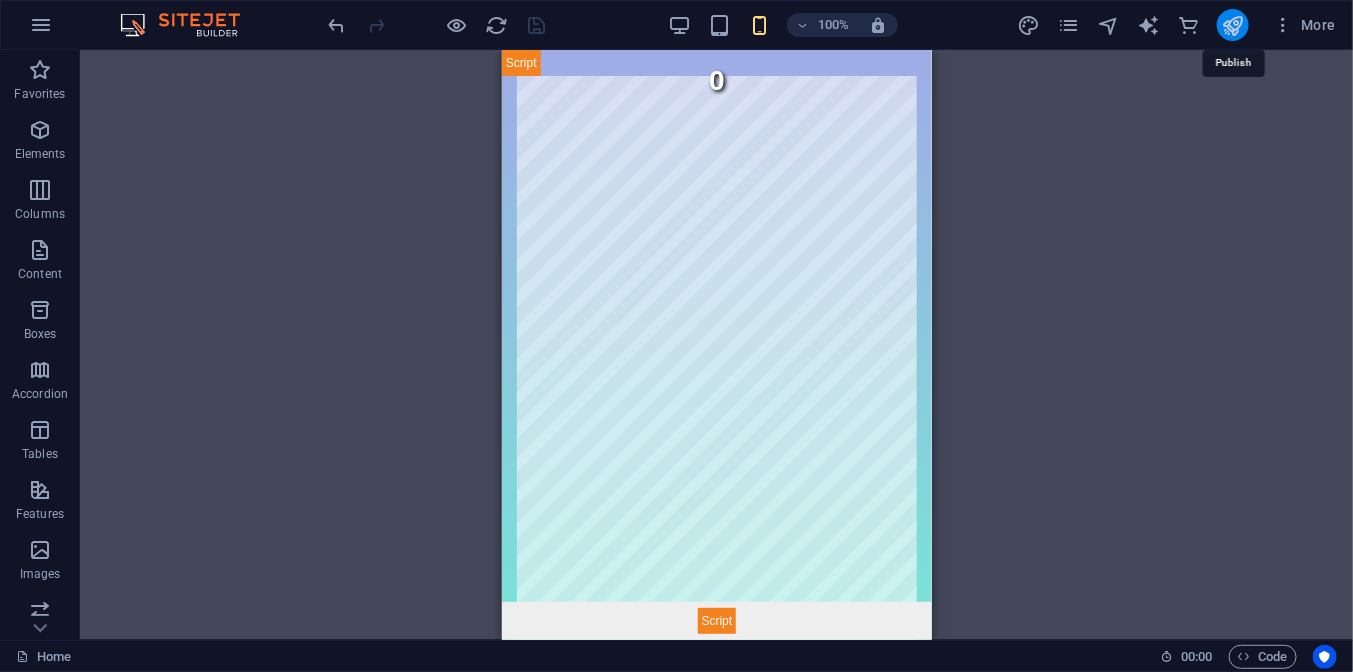 click at bounding box center [1232, 25] 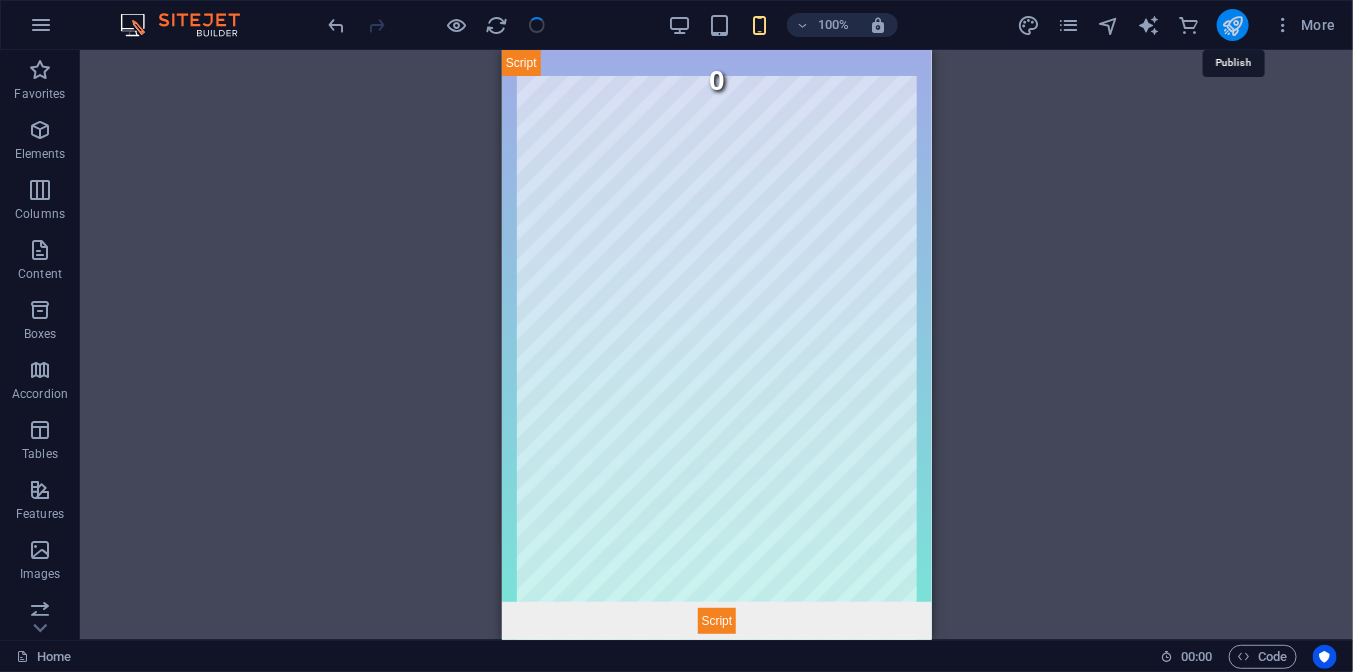 click at bounding box center [1232, 25] 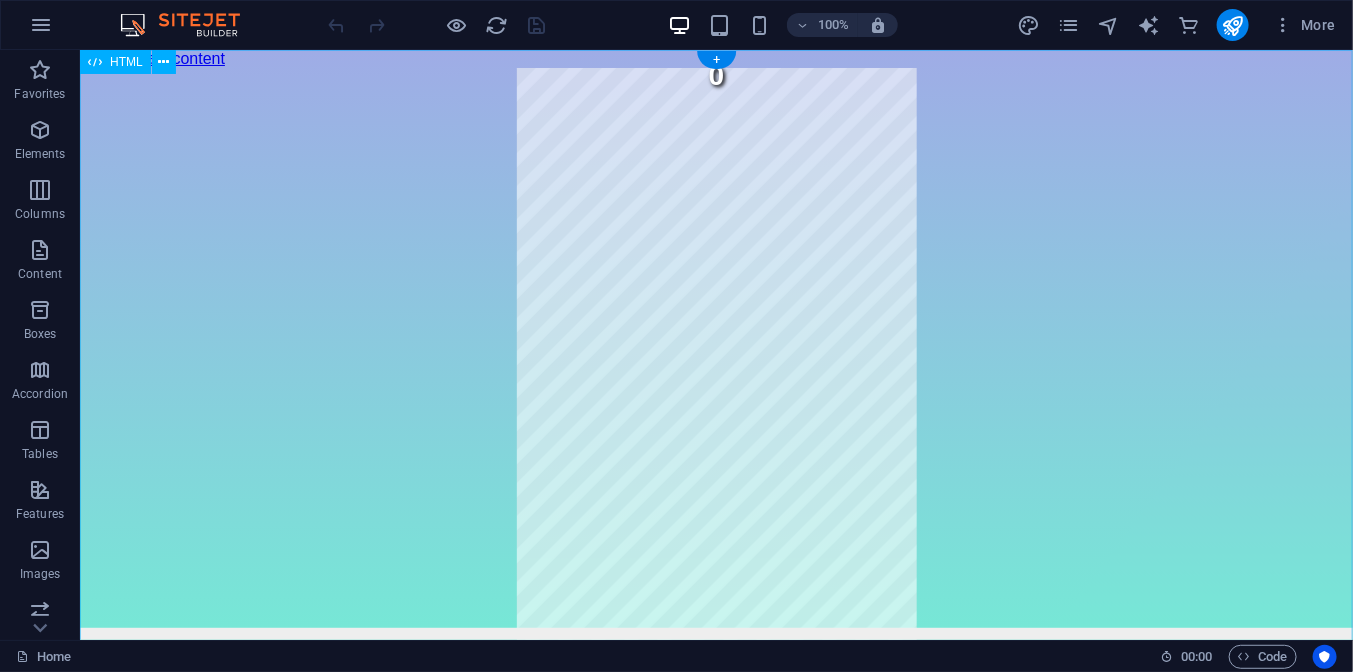 scroll, scrollTop: 0, scrollLeft: 0, axis: both 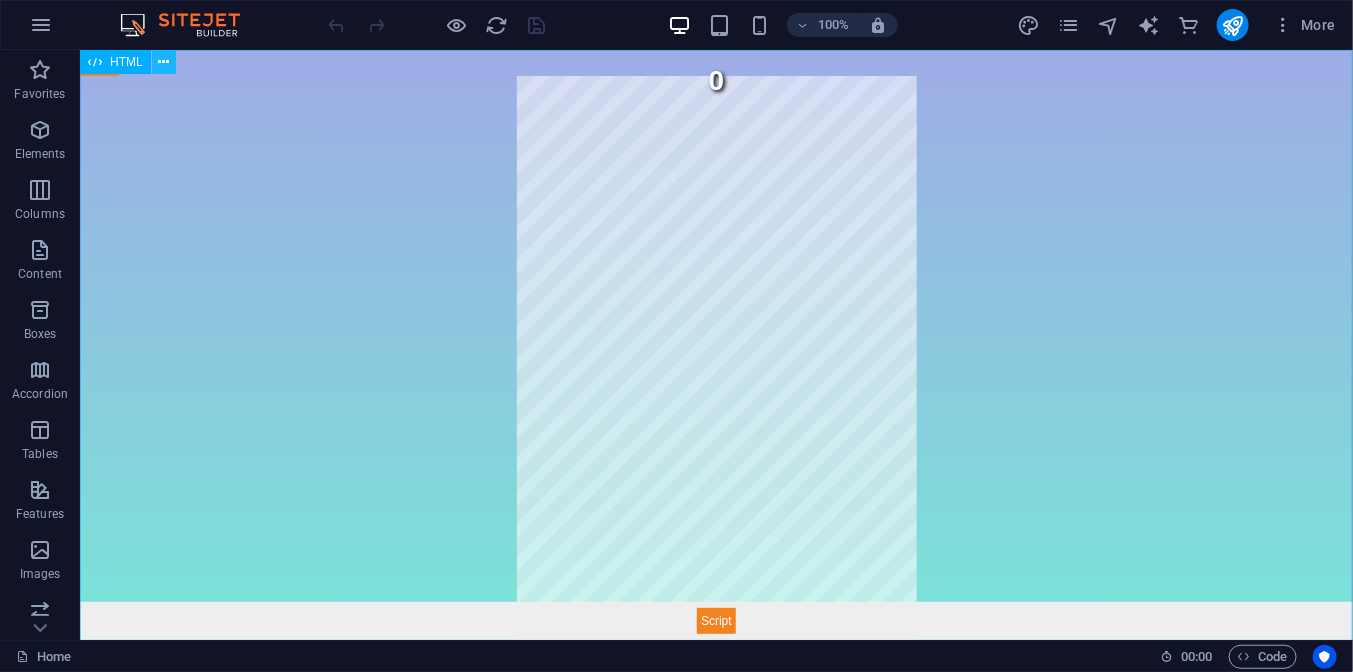 click at bounding box center (163, 62) 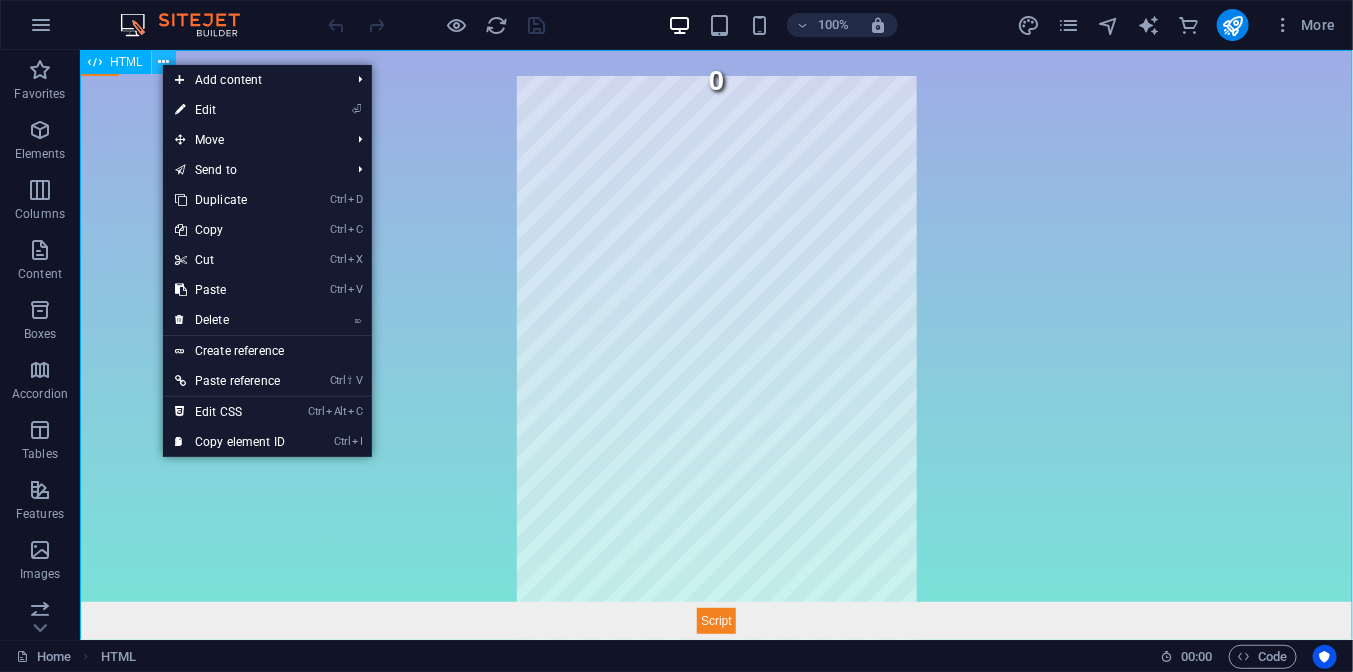 click at bounding box center [163, 62] 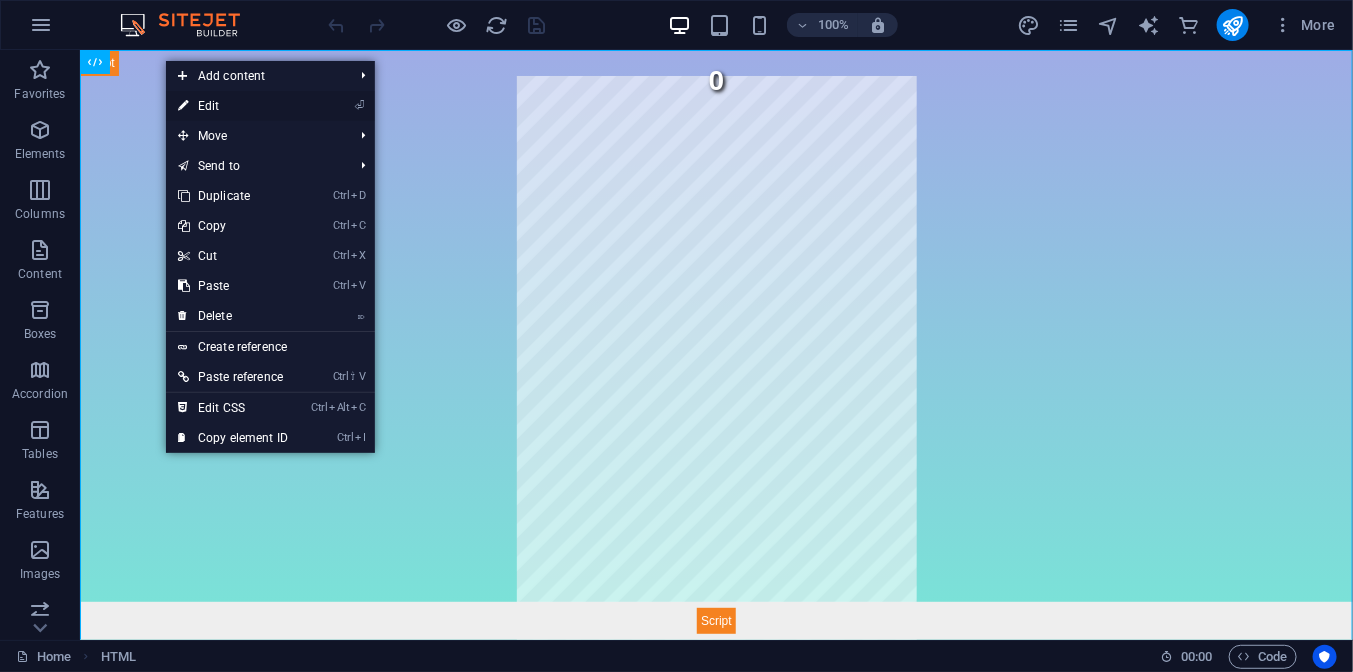 click on "⏎  Edit" at bounding box center (233, 106) 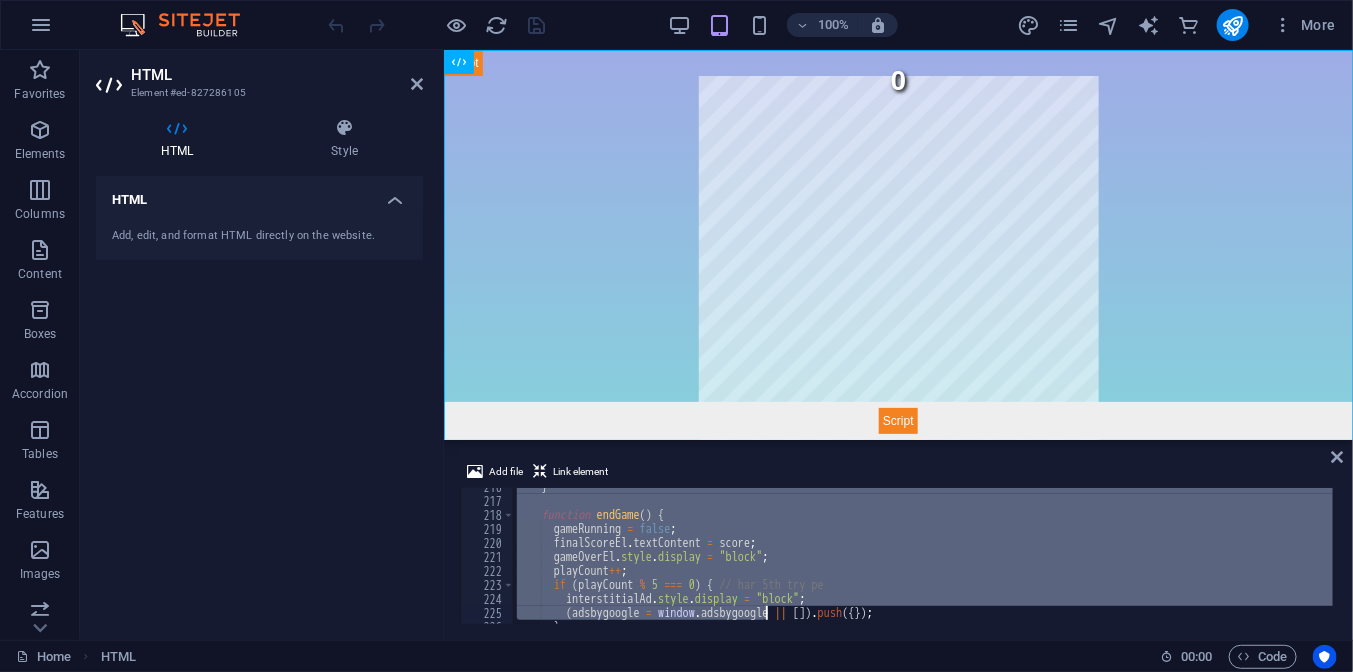 scroll, scrollTop: 3325, scrollLeft: 0, axis: vertical 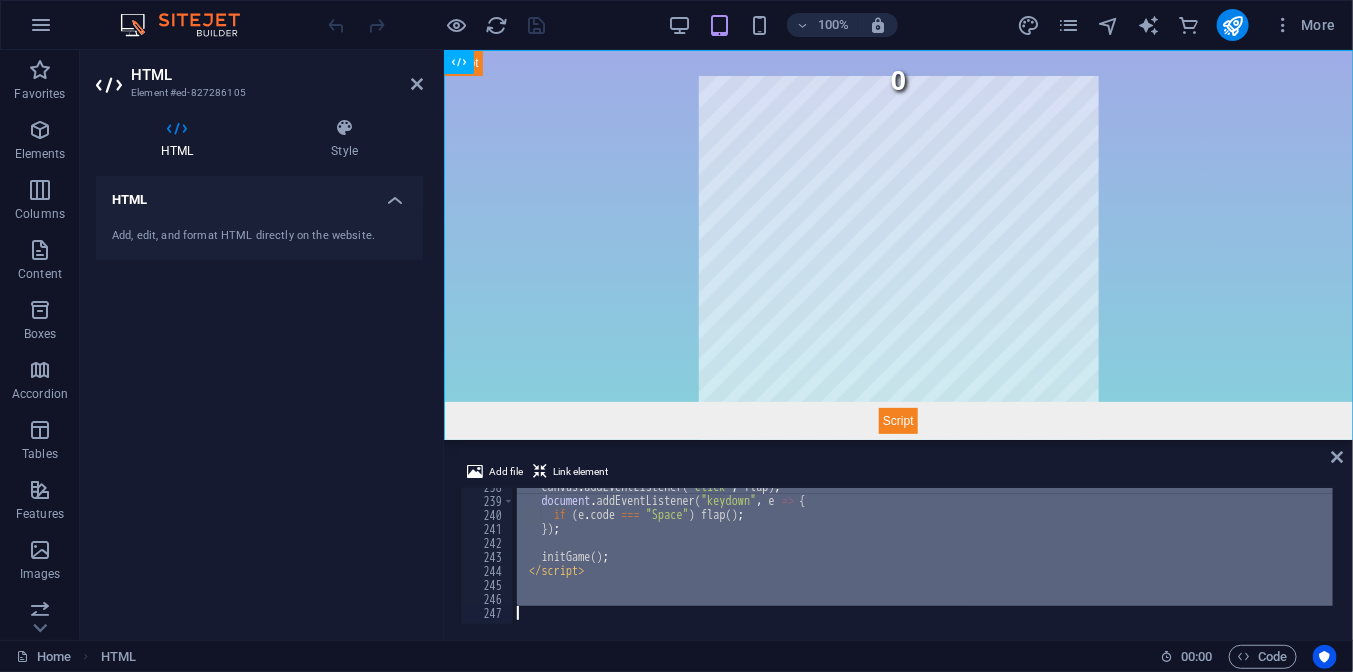 drag, startPoint x: 676, startPoint y: 523, endPoint x: 762, endPoint y: 649, distance: 152.55164 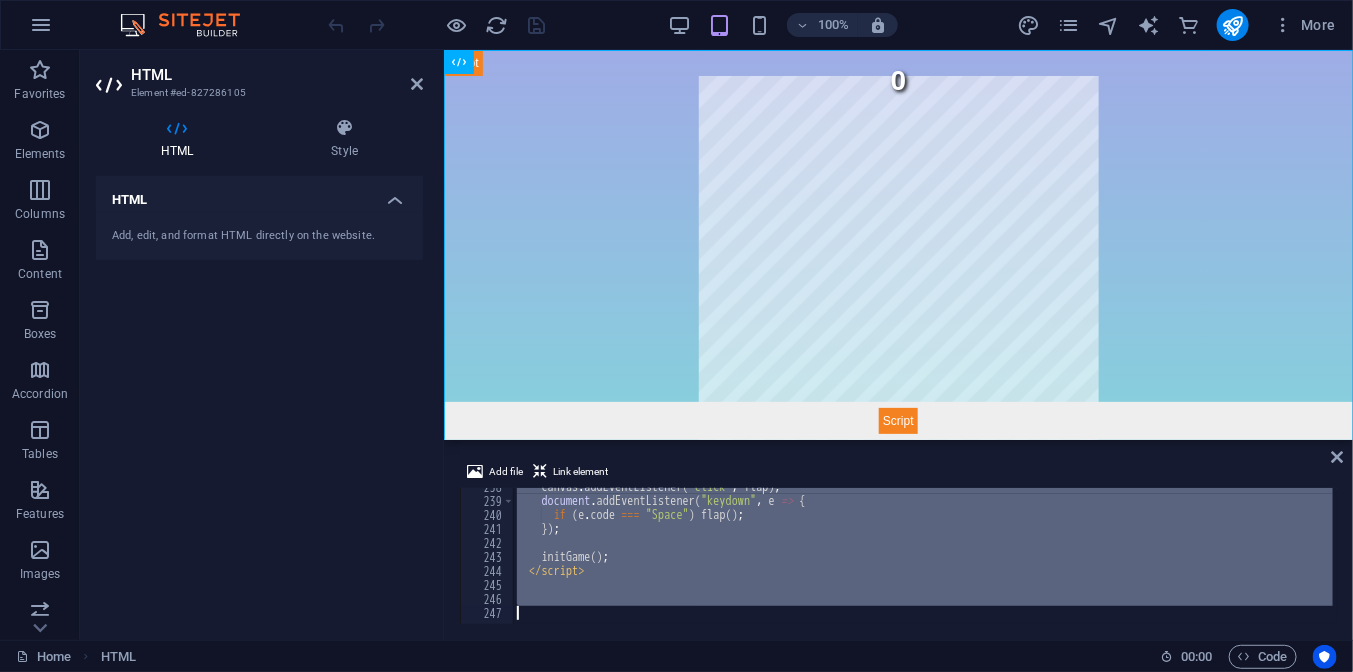 type 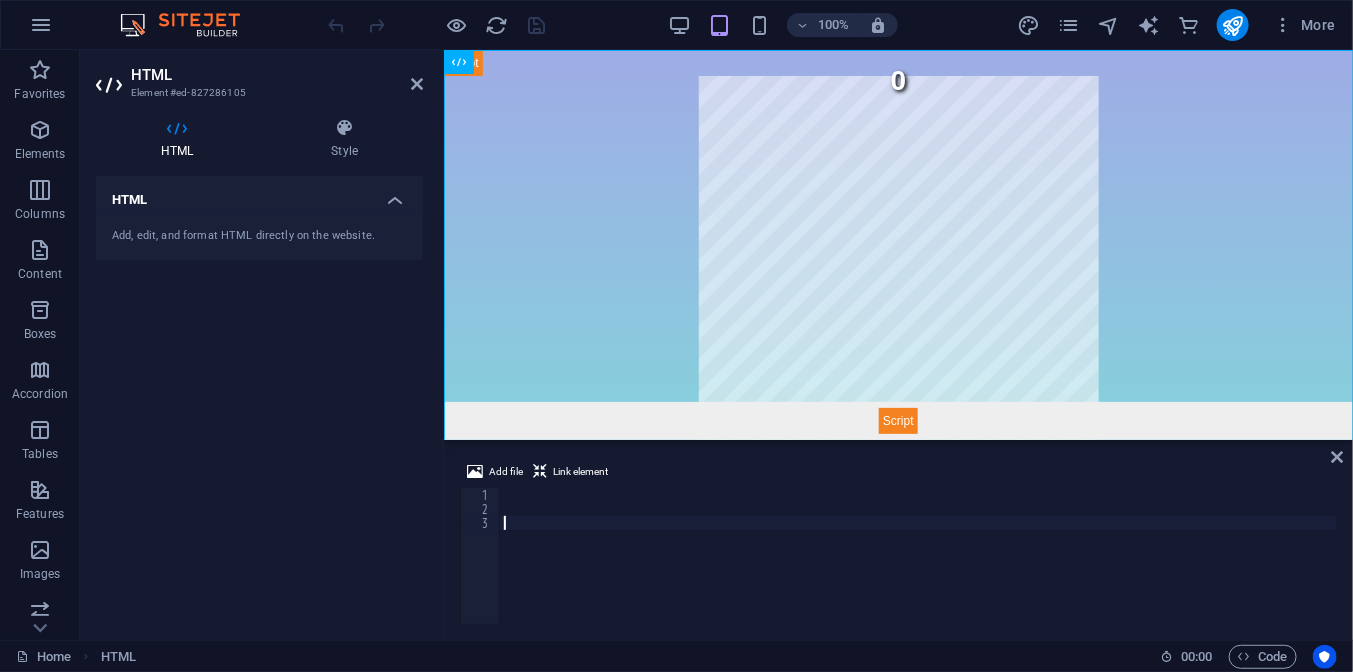 scroll, scrollTop: 3658, scrollLeft: 0, axis: vertical 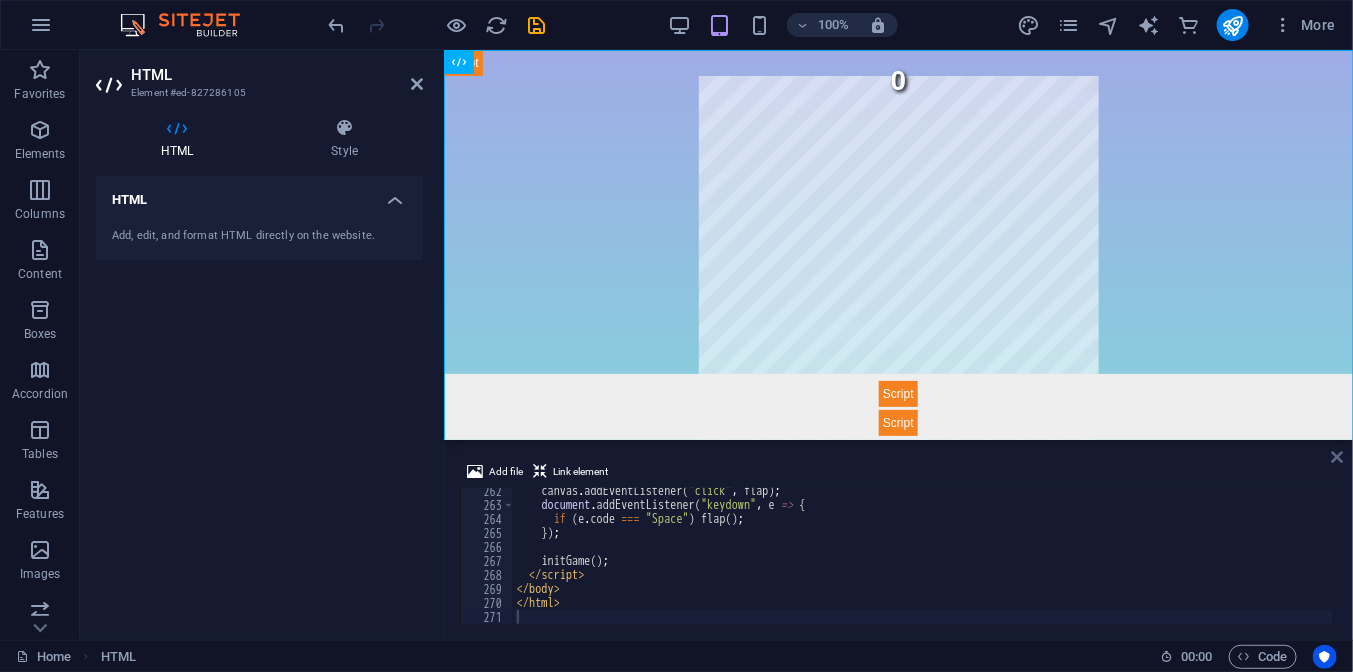 click at bounding box center [1338, 457] 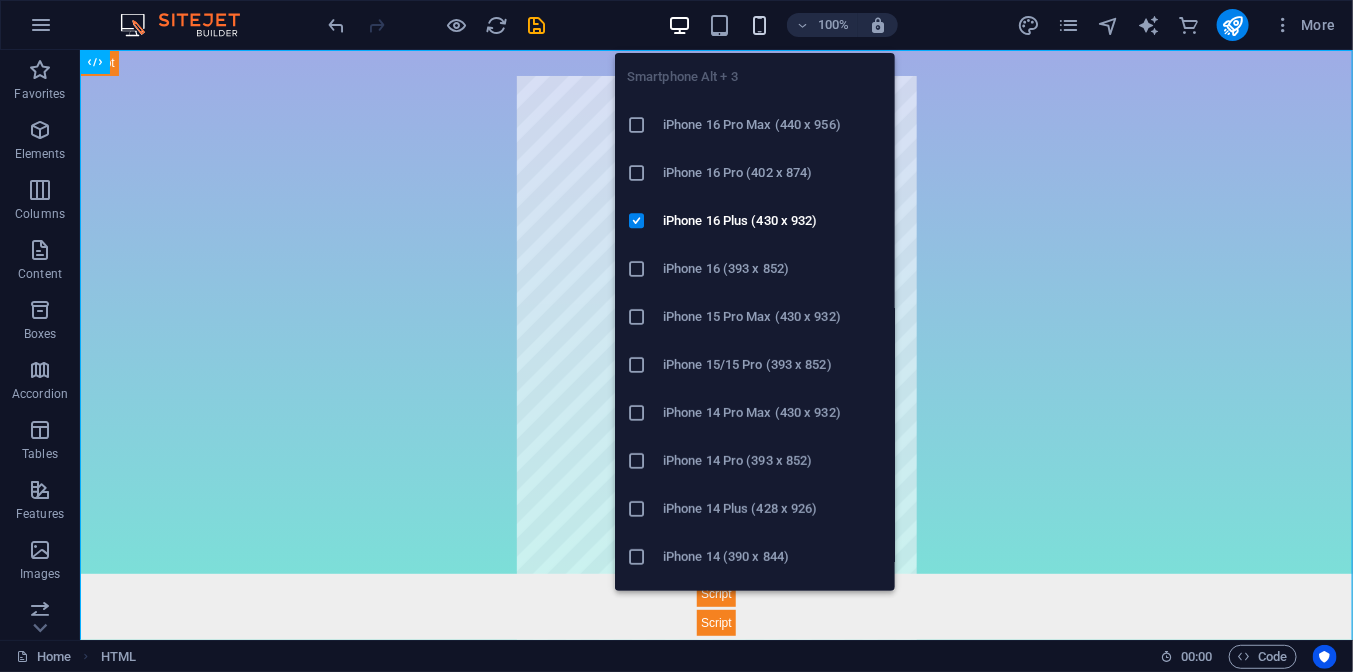 click at bounding box center (759, 25) 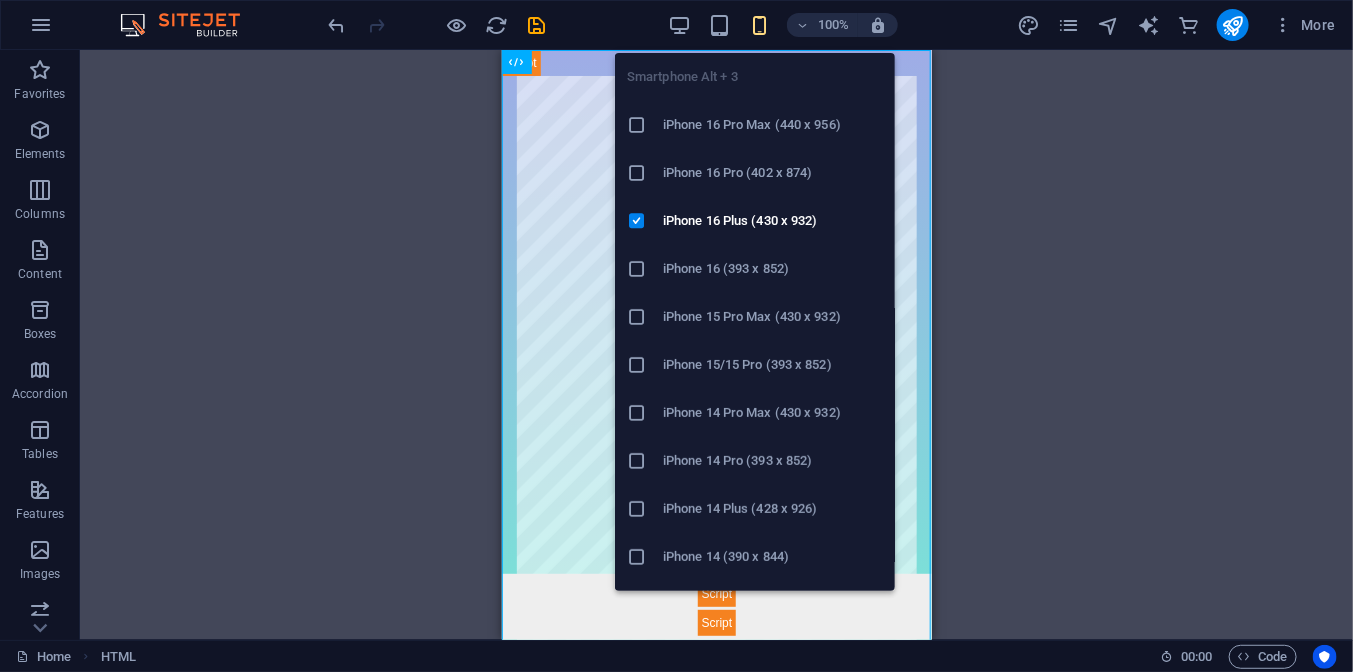 click at bounding box center [759, 25] 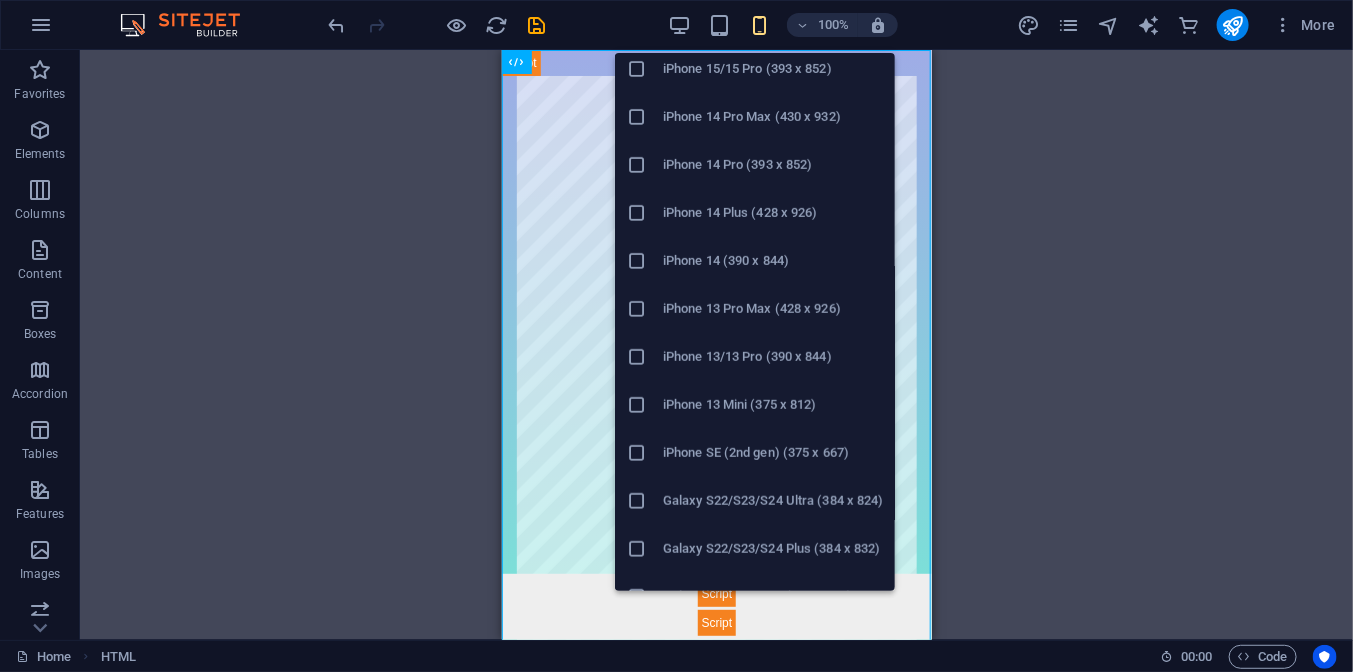 scroll, scrollTop: 300, scrollLeft: 0, axis: vertical 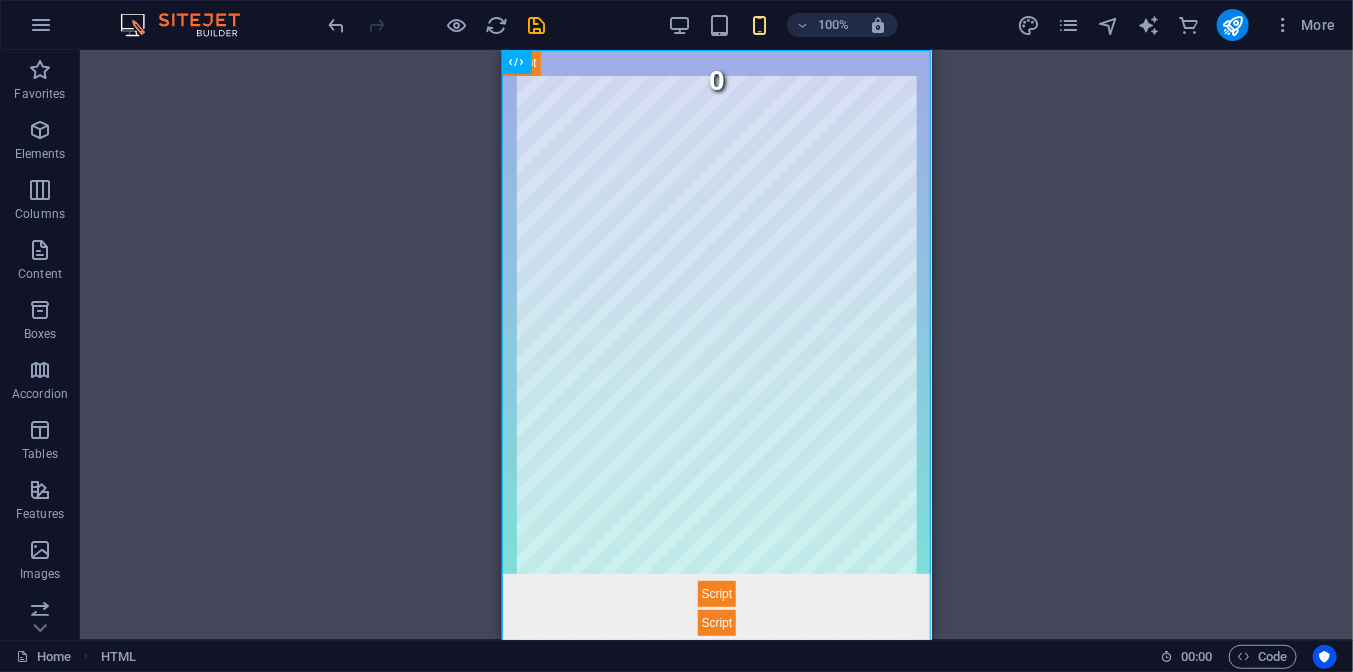 drag, startPoint x: 1233, startPoint y: 36, endPoint x: 1212, endPoint y: 9, distance: 34.20526 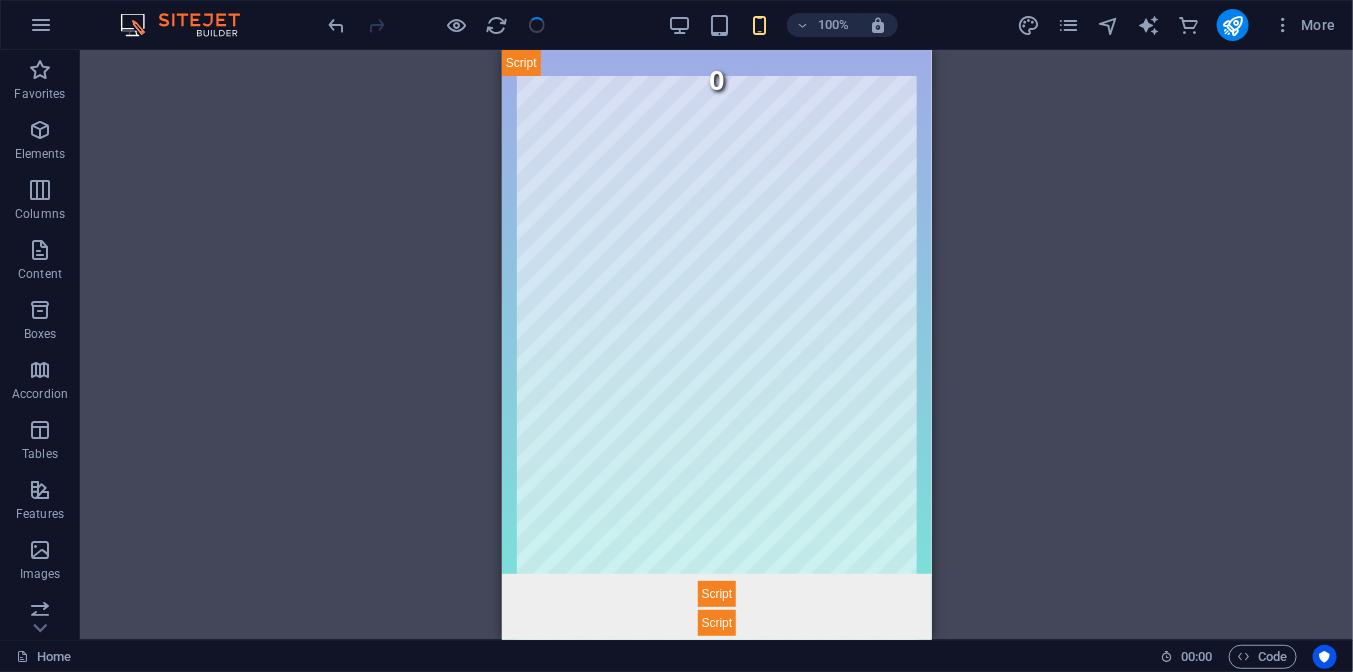 click on "More" at bounding box center [1180, 25] 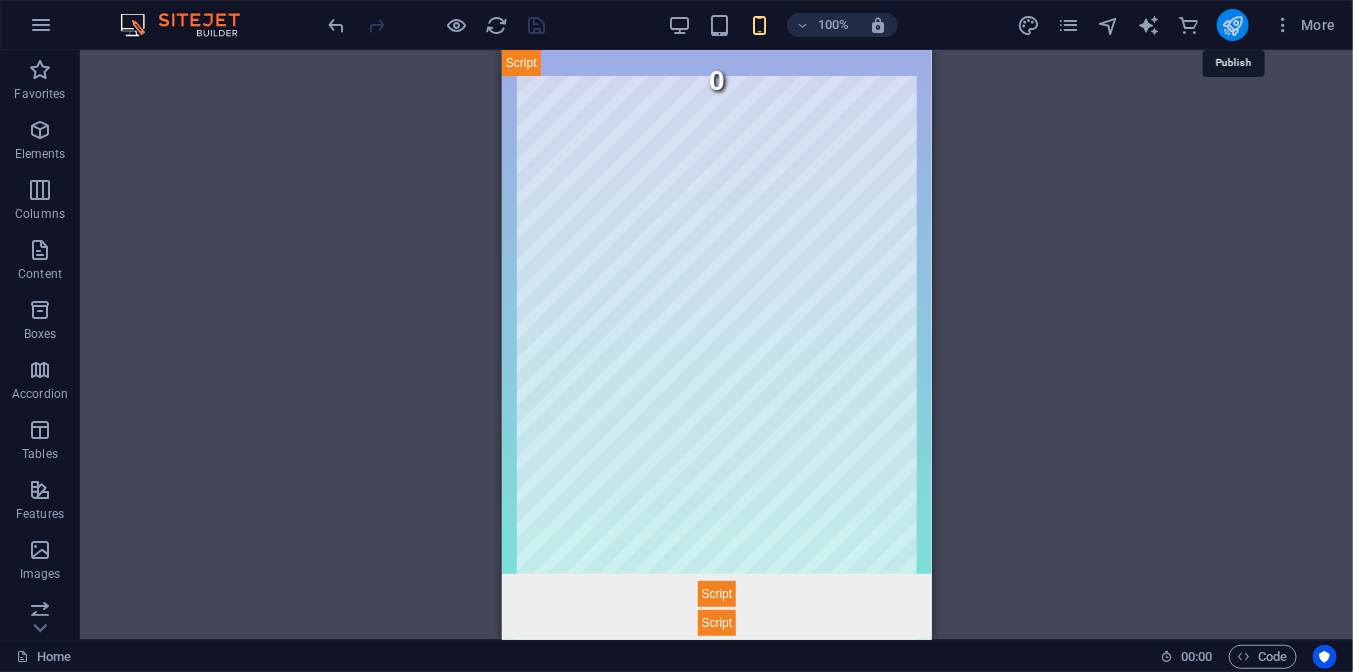 click at bounding box center (1232, 25) 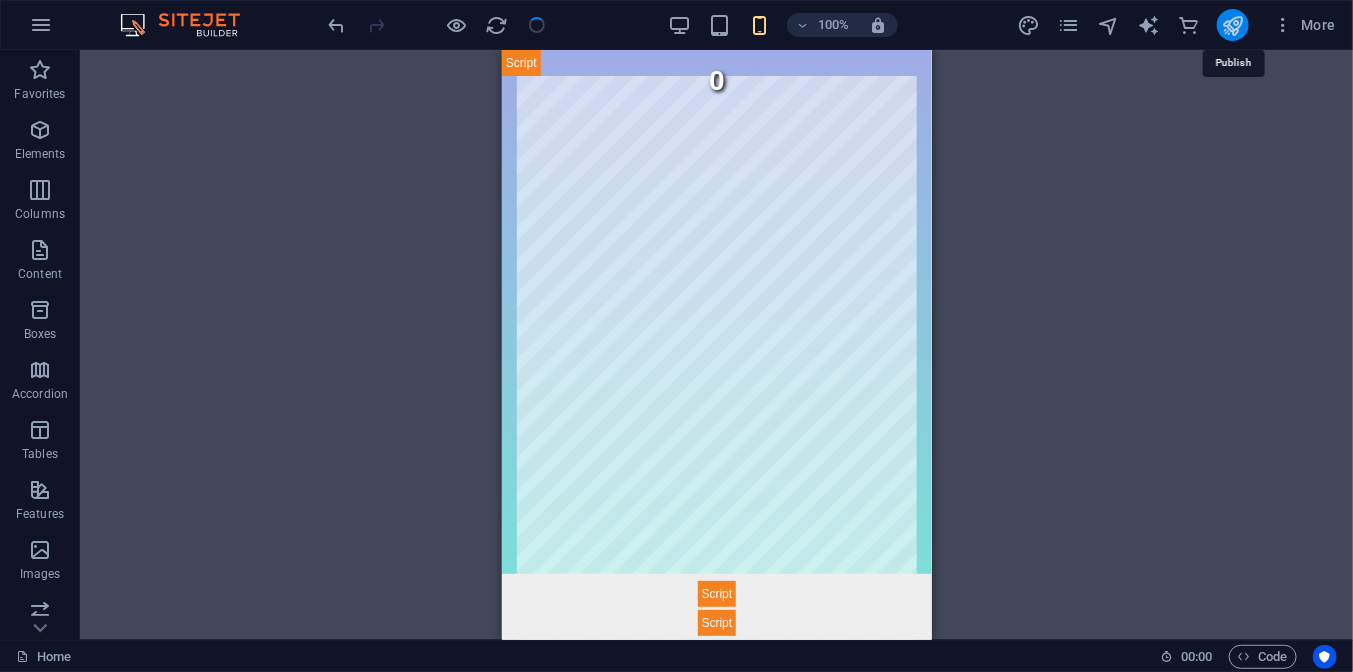 click at bounding box center [1232, 25] 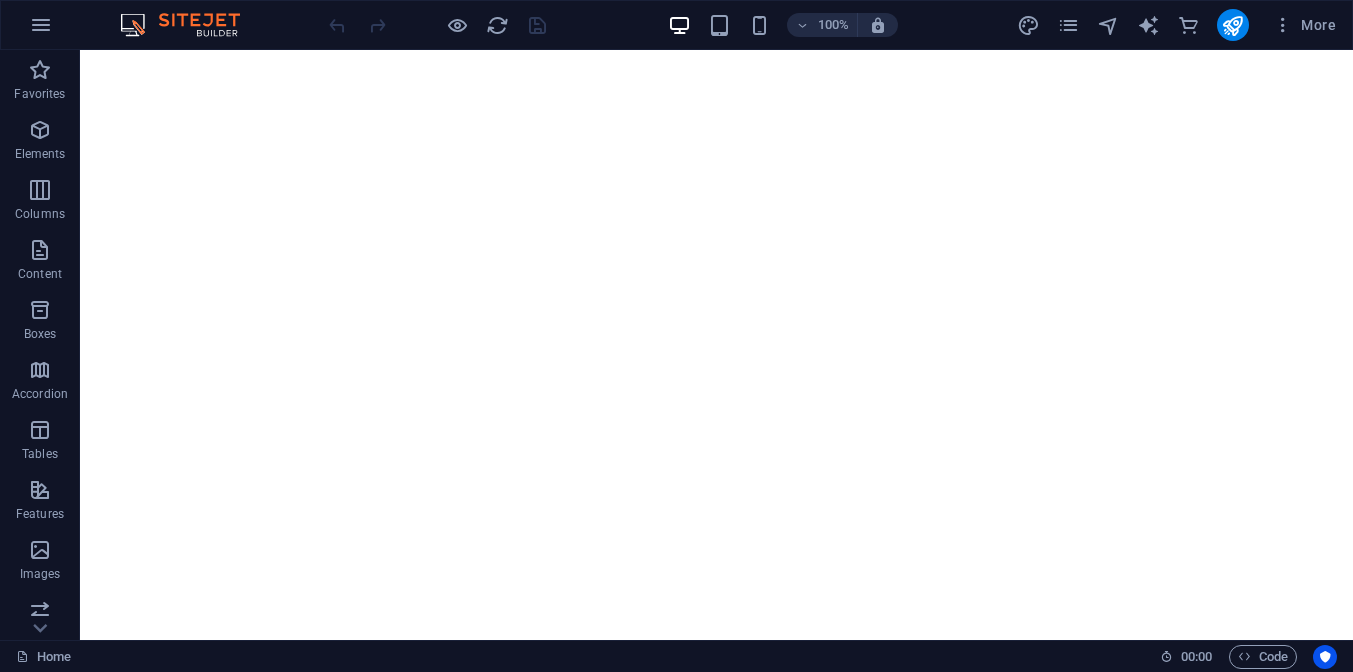 scroll, scrollTop: 0, scrollLeft: 0, axis: both 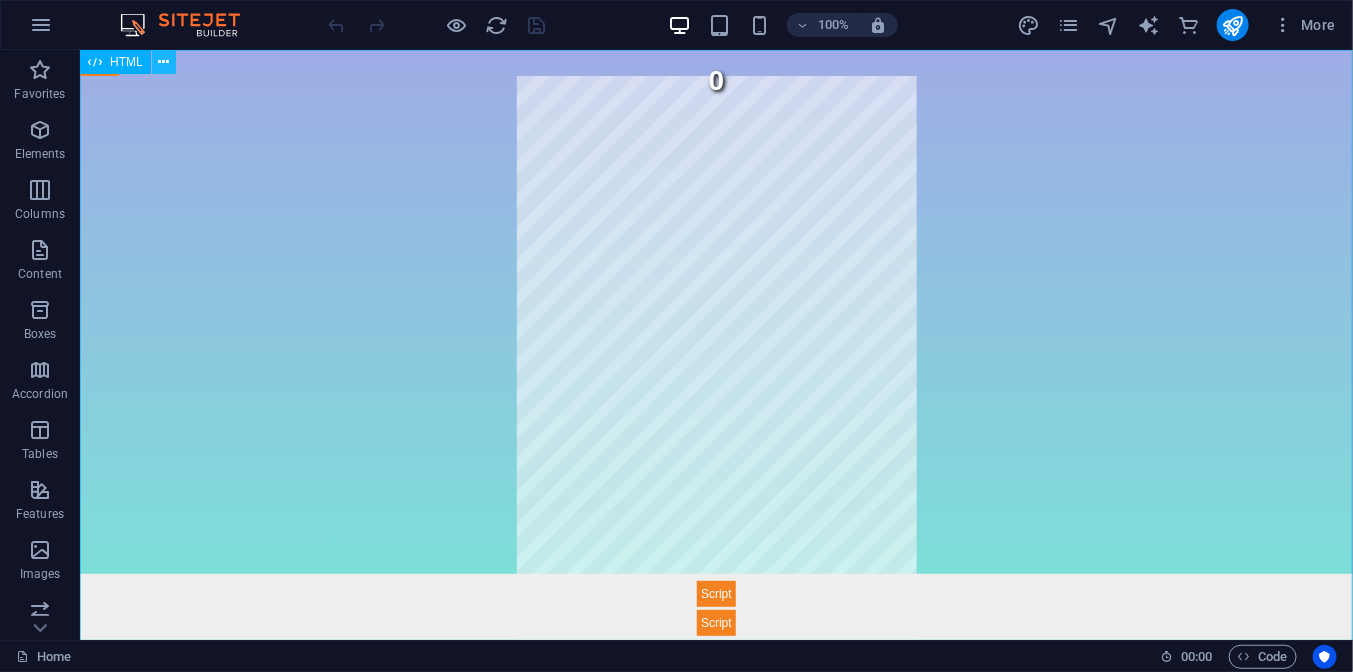click at bounding box center (163, 62) 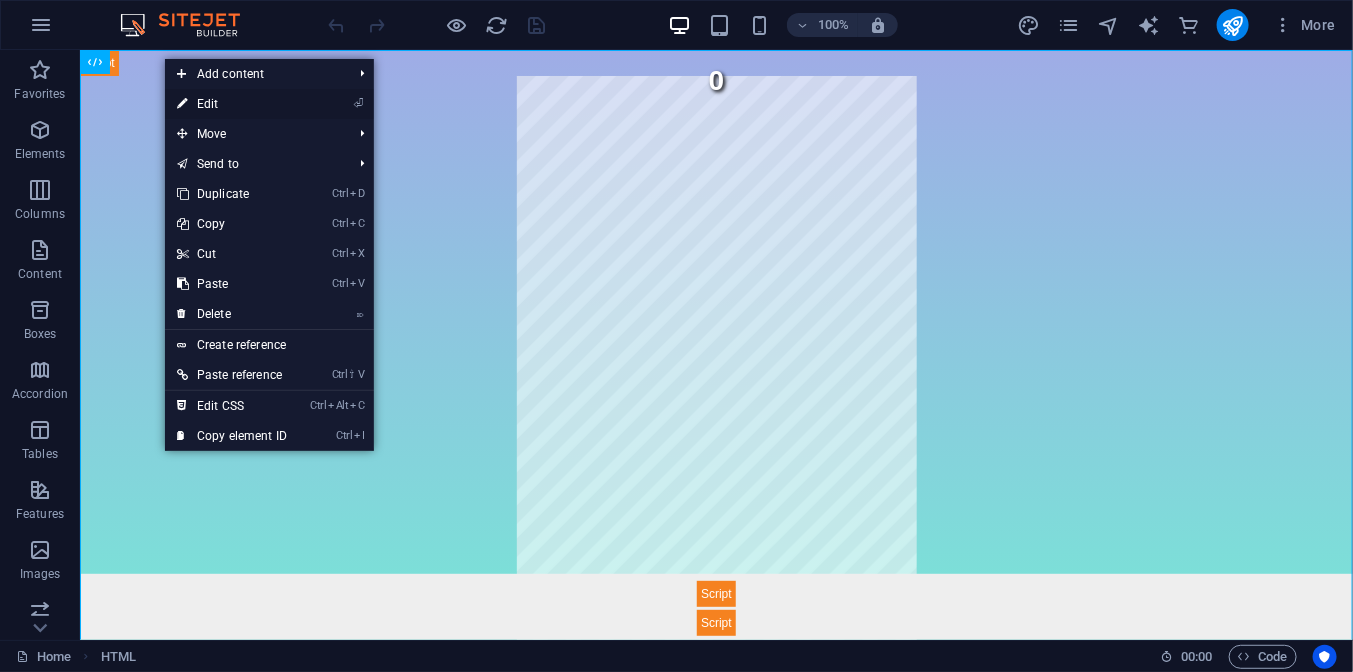 click on "⏎  Edit" at bounding box center [232, 104] 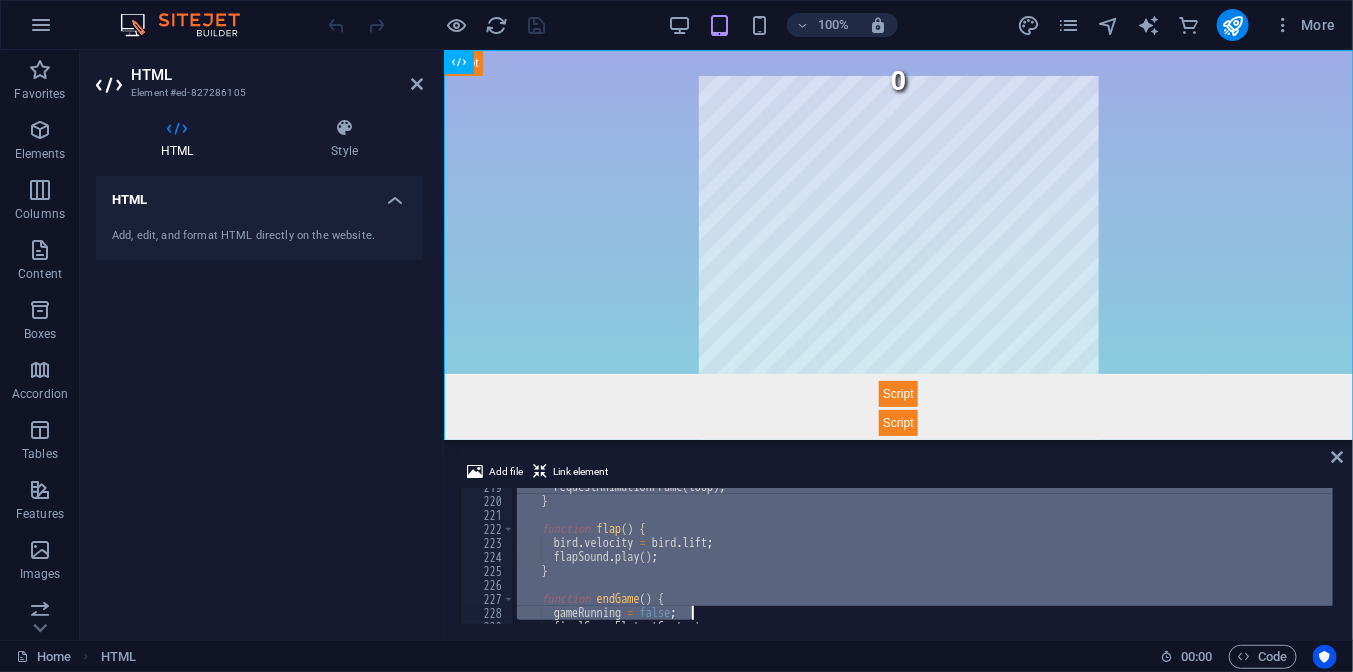 scroll, scrollTop: 3452, scrollLeft: 0, axis: vertical 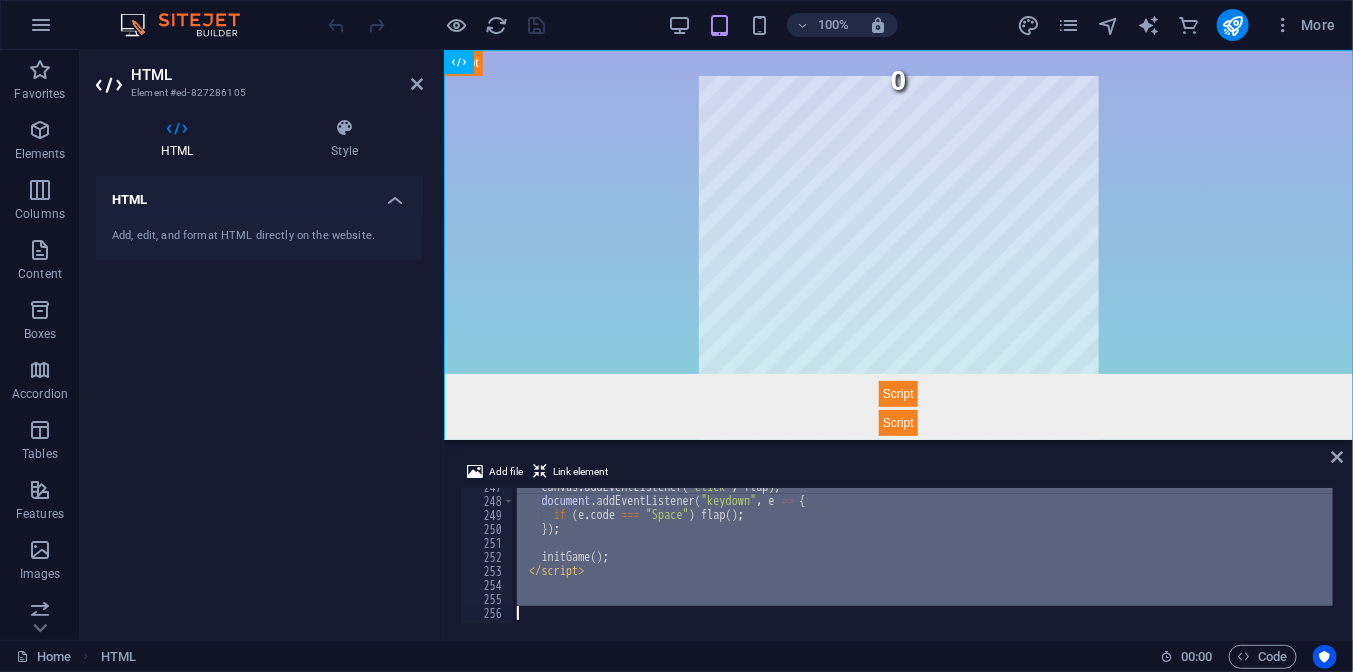 drag, startPoint x: 561, startPoint y: 536, endPoint x: 1145, endPoint y: 670, distance: 599.1761 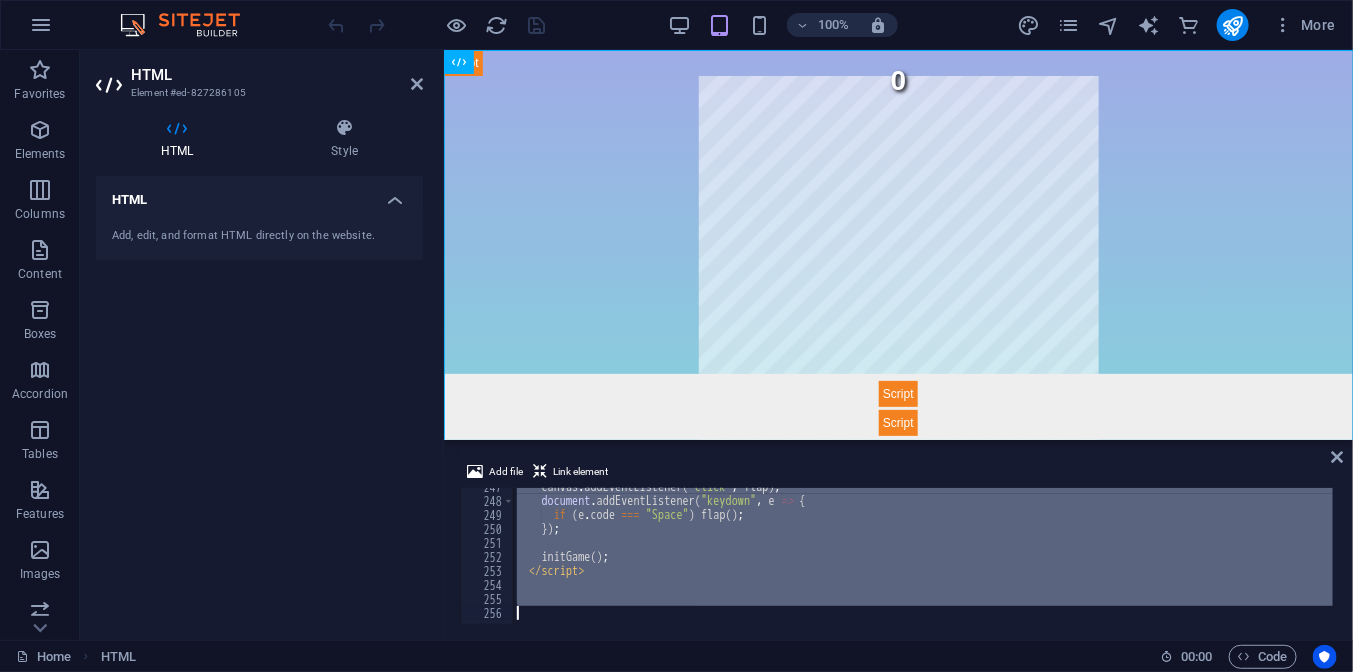 type 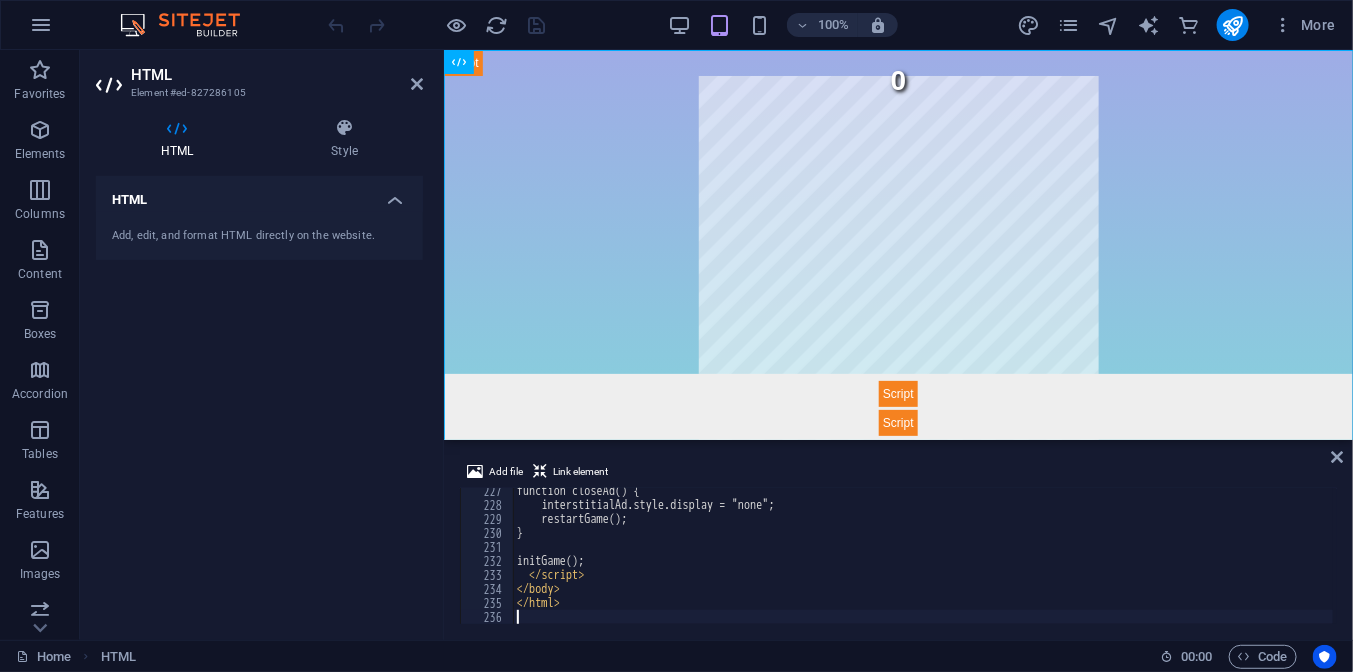 scroll, scrollTop: 3168, scrollLeft: 0, axis: vertical 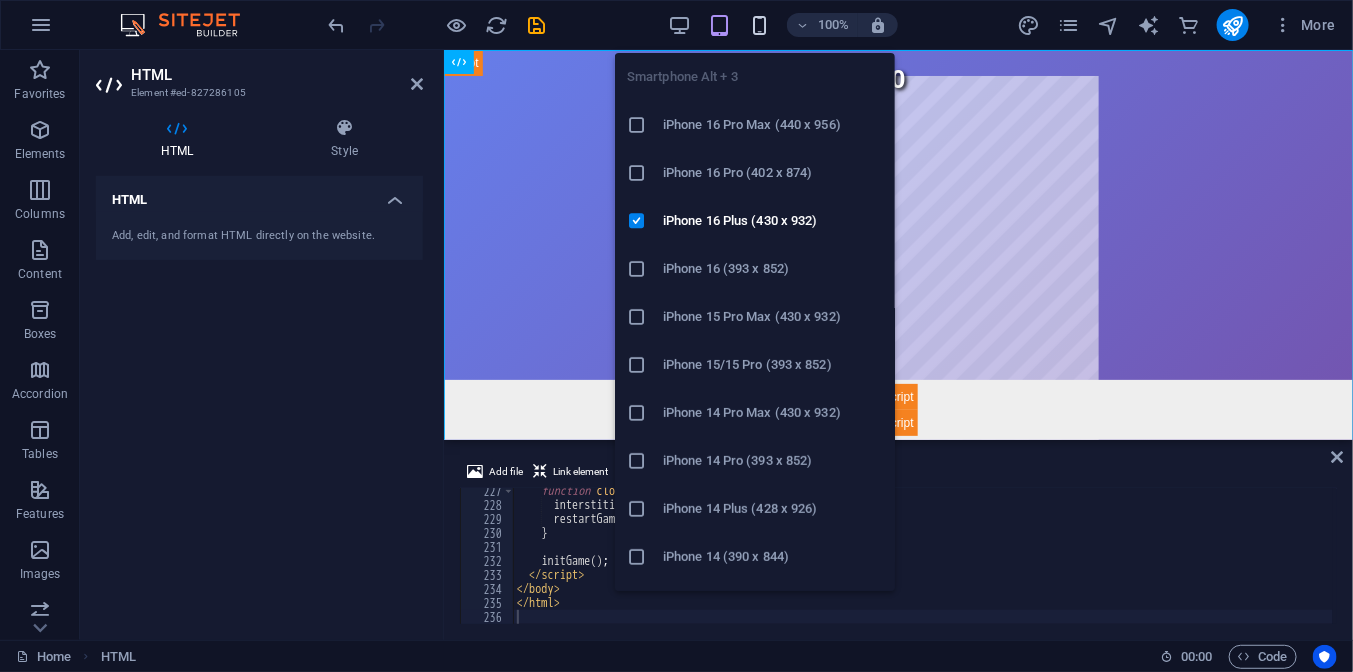 click at bounding box center (759, 25) 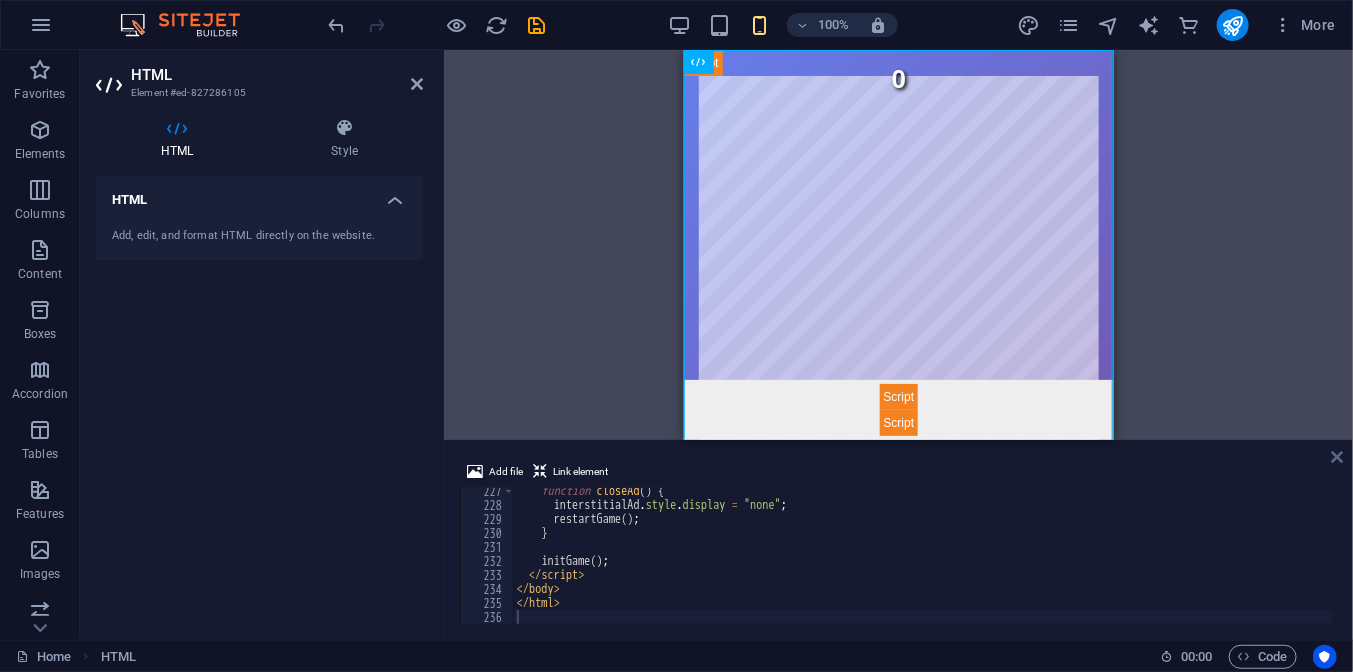 click at bounding box center [1338, 457] 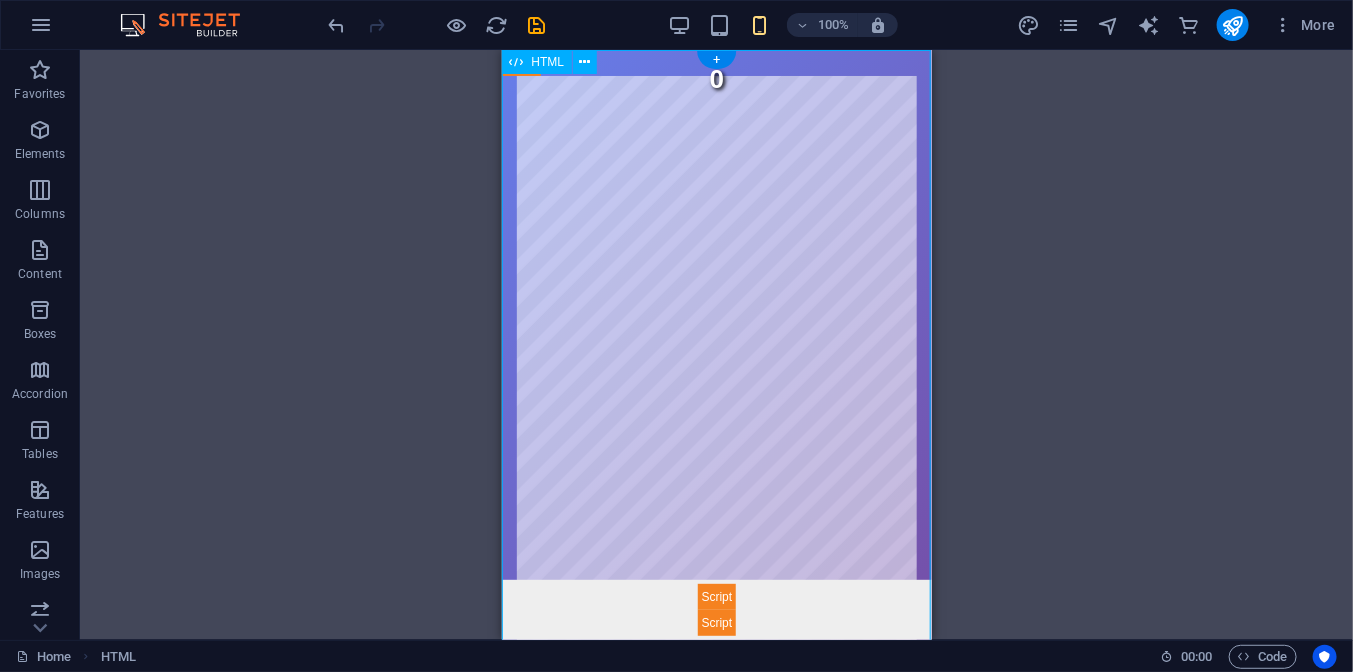 click on "Dodge the Blocks
0
Game Over
Your Score:
Play Again
Sponsored Ad
Close Ad" at bounding box center [716, 375] 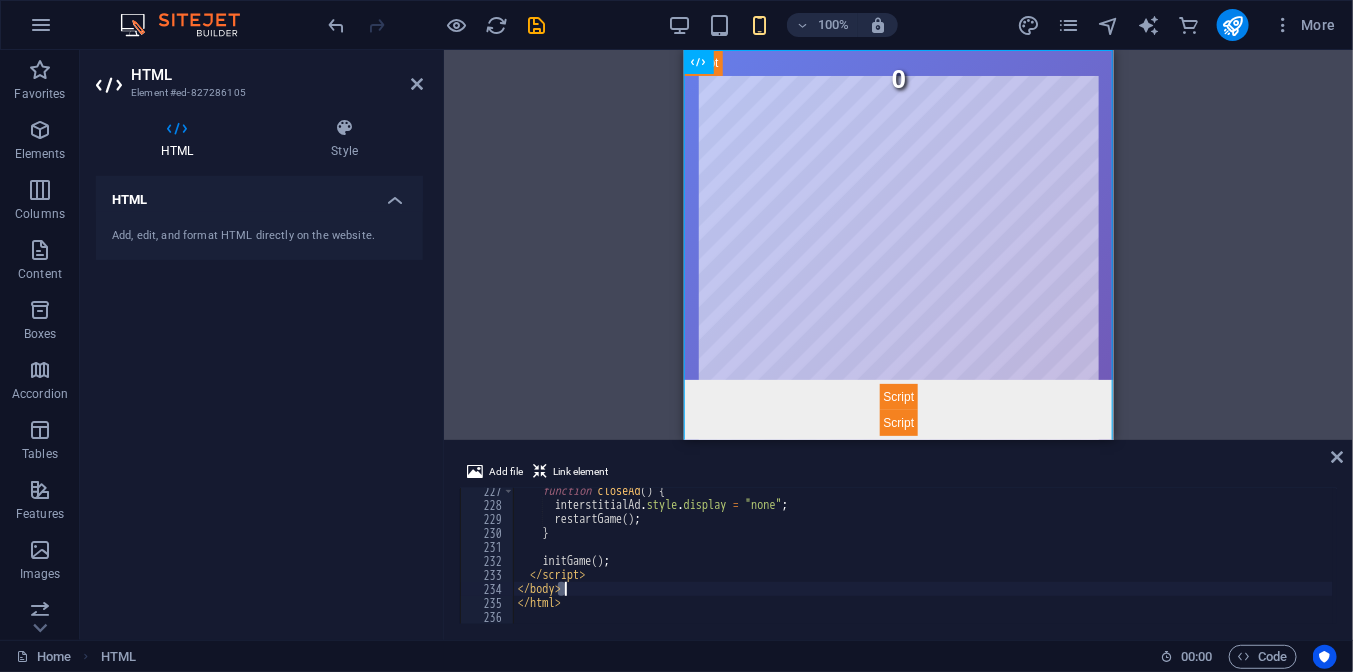 click on "function   closeAd ( )   {         interstitialAd . style . display   =   "none" ;         restartGame ( ) ;      }      initGame ( ) ;    </ script > </ body > </ html >" at bounding box center (923, 566) 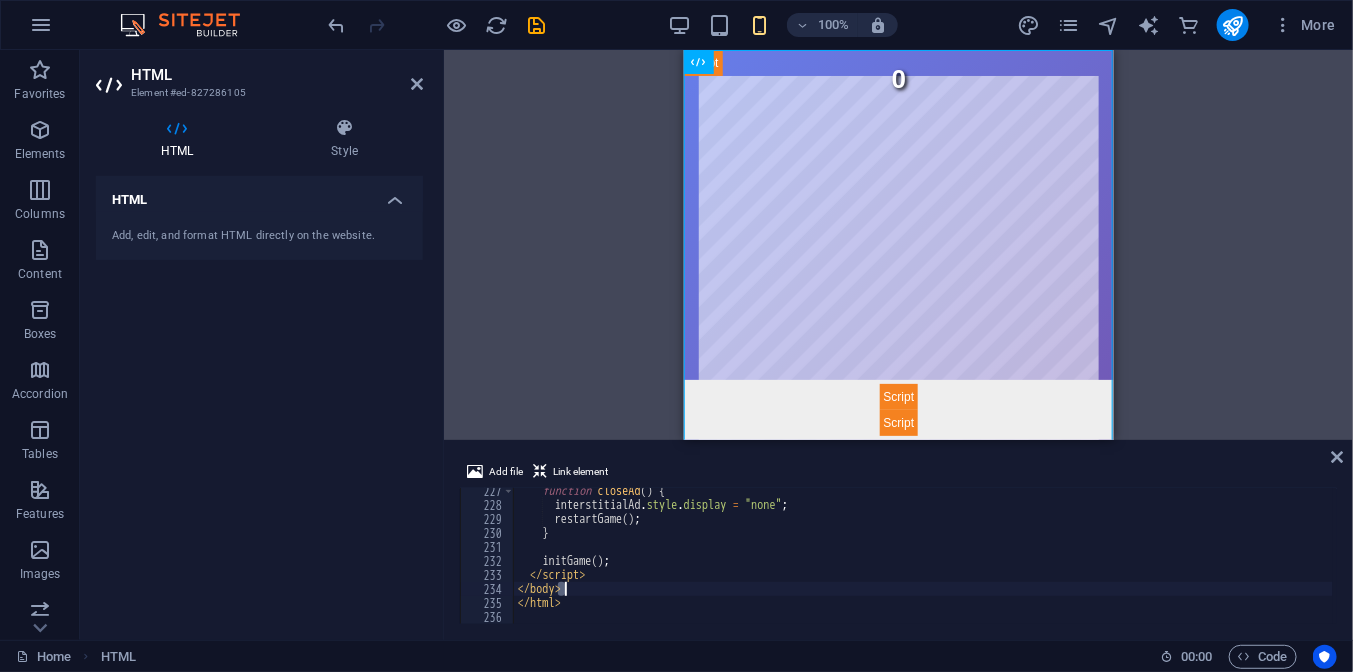 scroll, scrollTop: 3168, scrollLeft: 0, axis: vertical 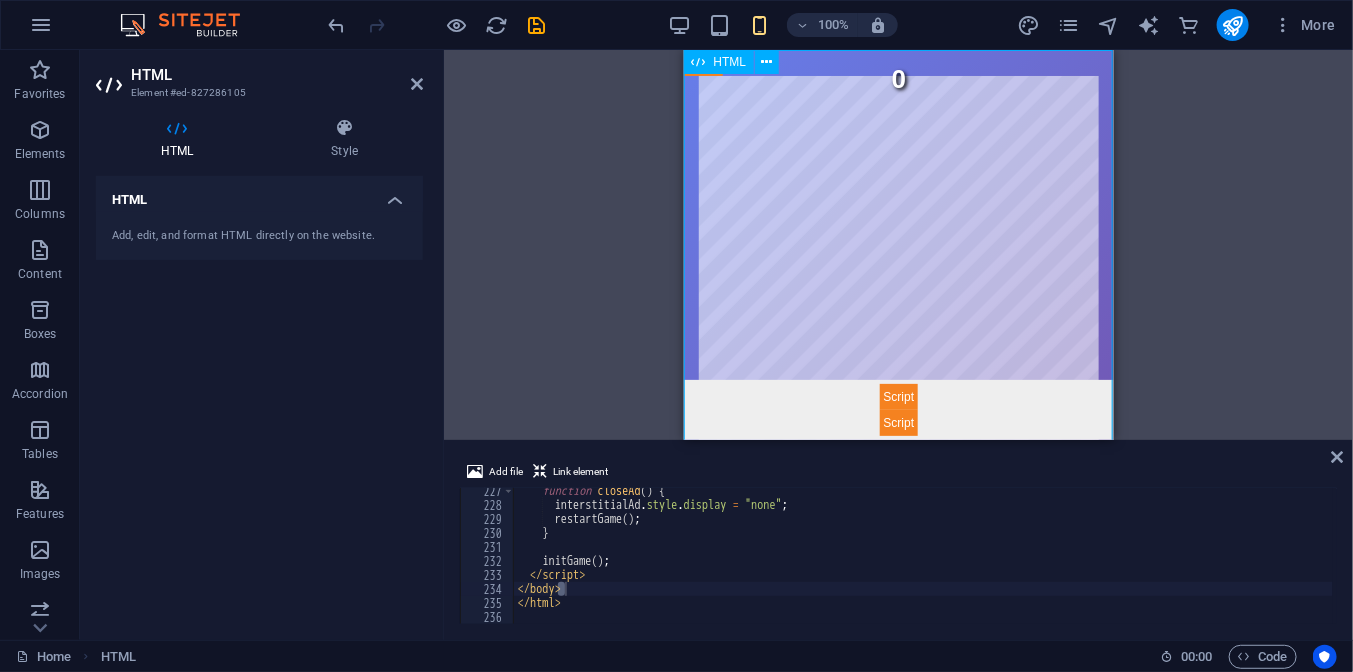 click on "Dodge the Blocks
0
Game Over
Your Score:
Play Again
Sponsored Ad
Close Ad" at bounding box center (898, 375) 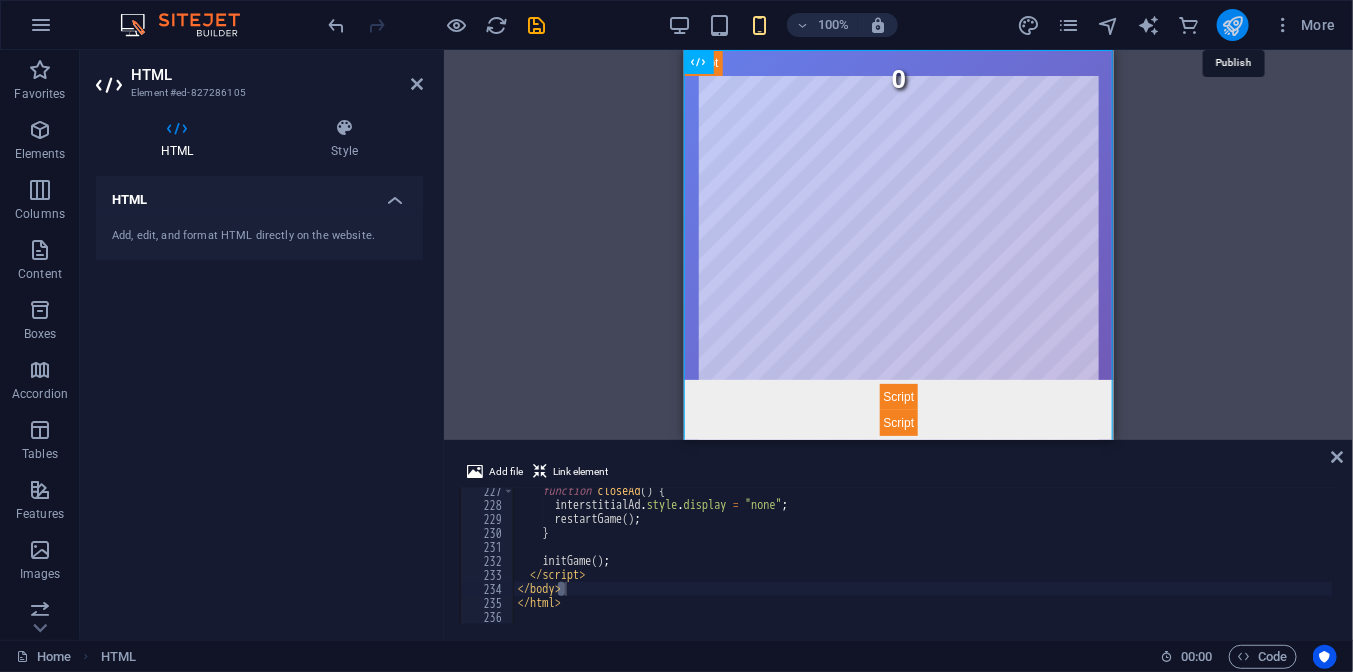 click at bounding box center (1232, 25) 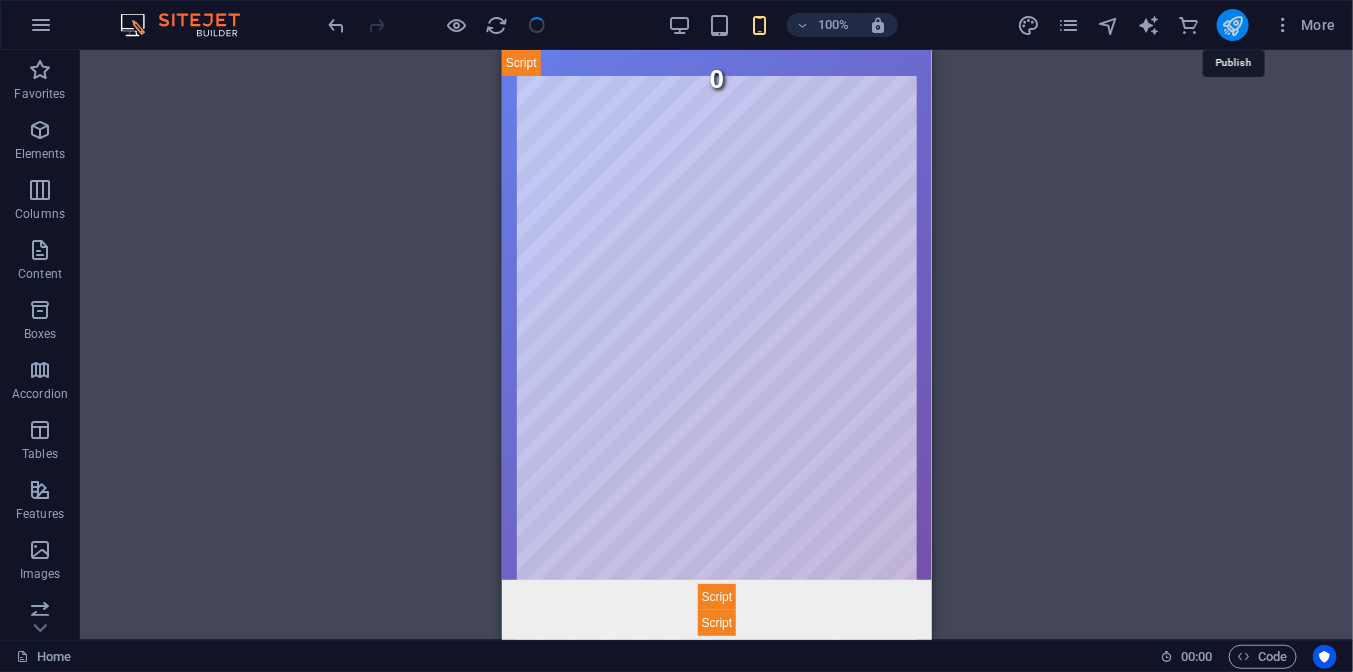 click at bounding box center [1232, 25] 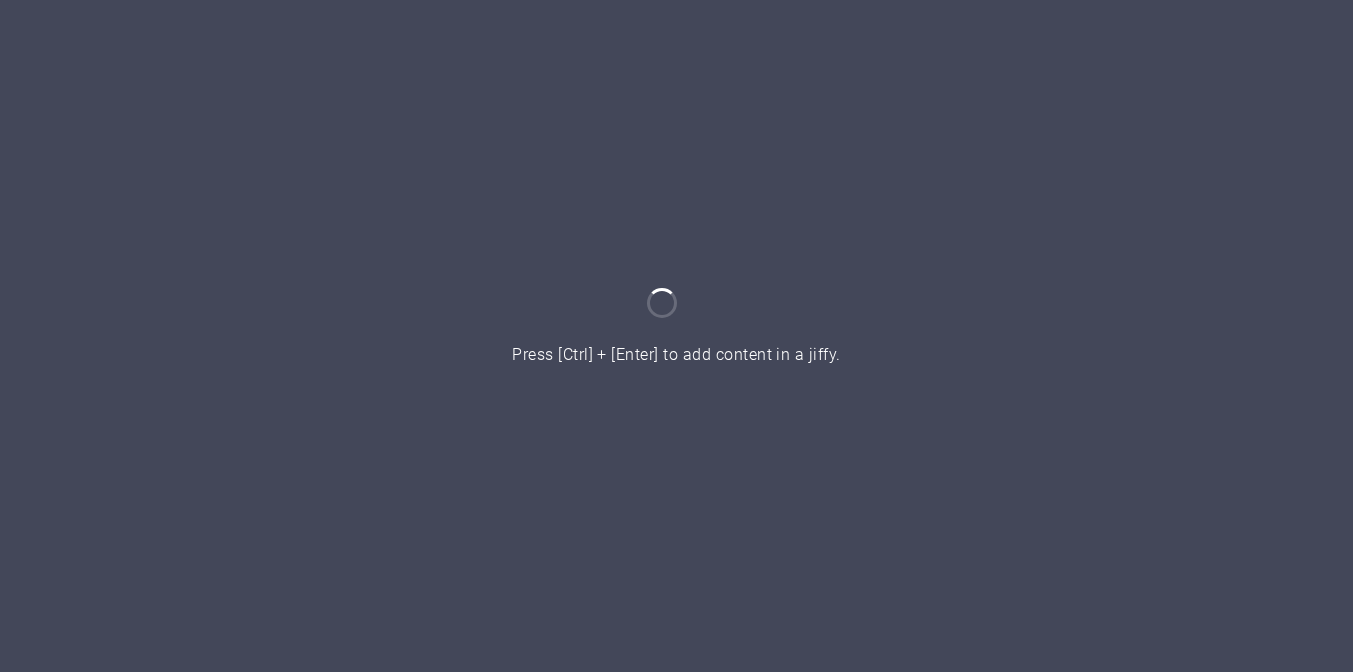 scroll, scrollTop: 0, scrollLeft: 0, axis: both 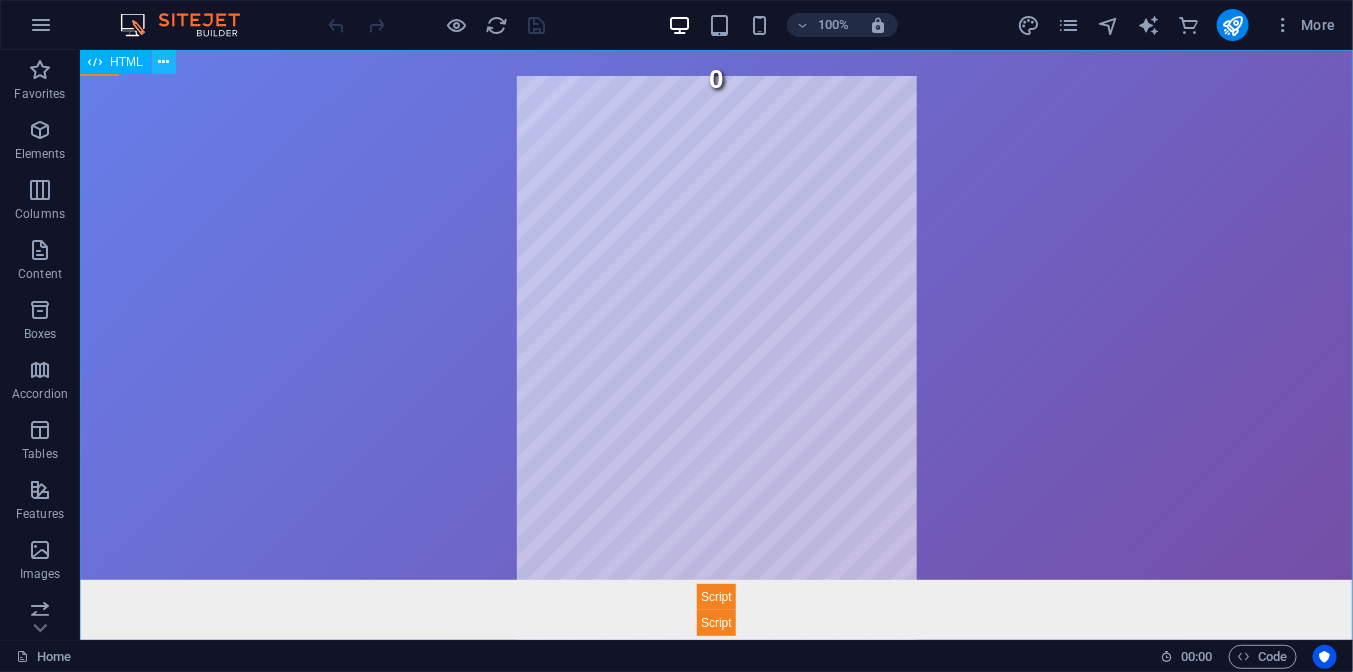 click at bounding box center [163, 62] 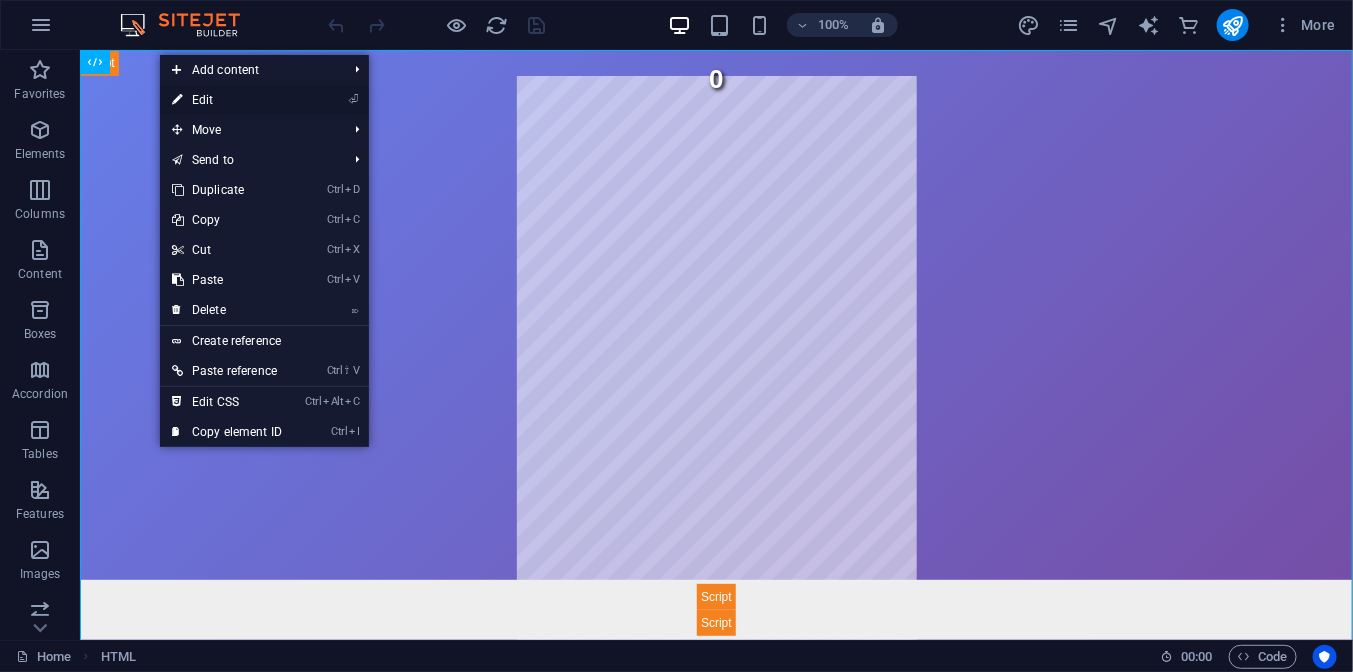 click on "⏎  Edit" at bounding box center (227, 100) 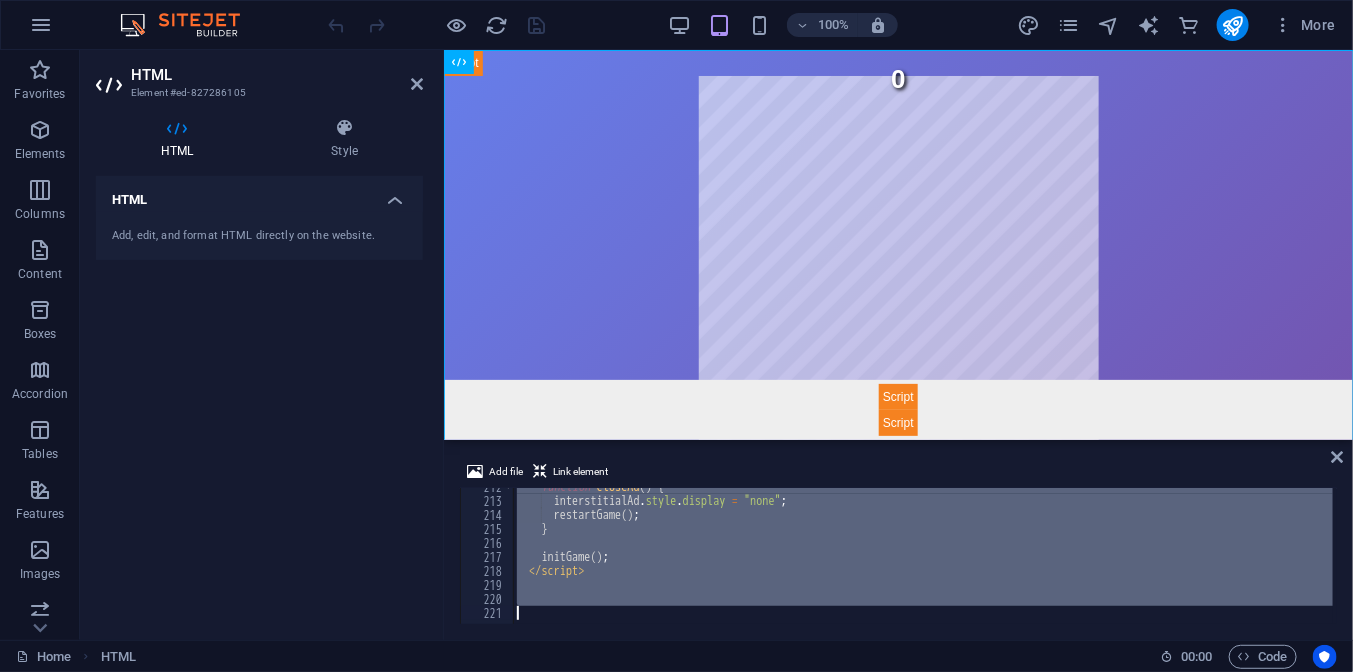 scroll, scrollTop: 2962, scrollLeft: 0, axis: vertical 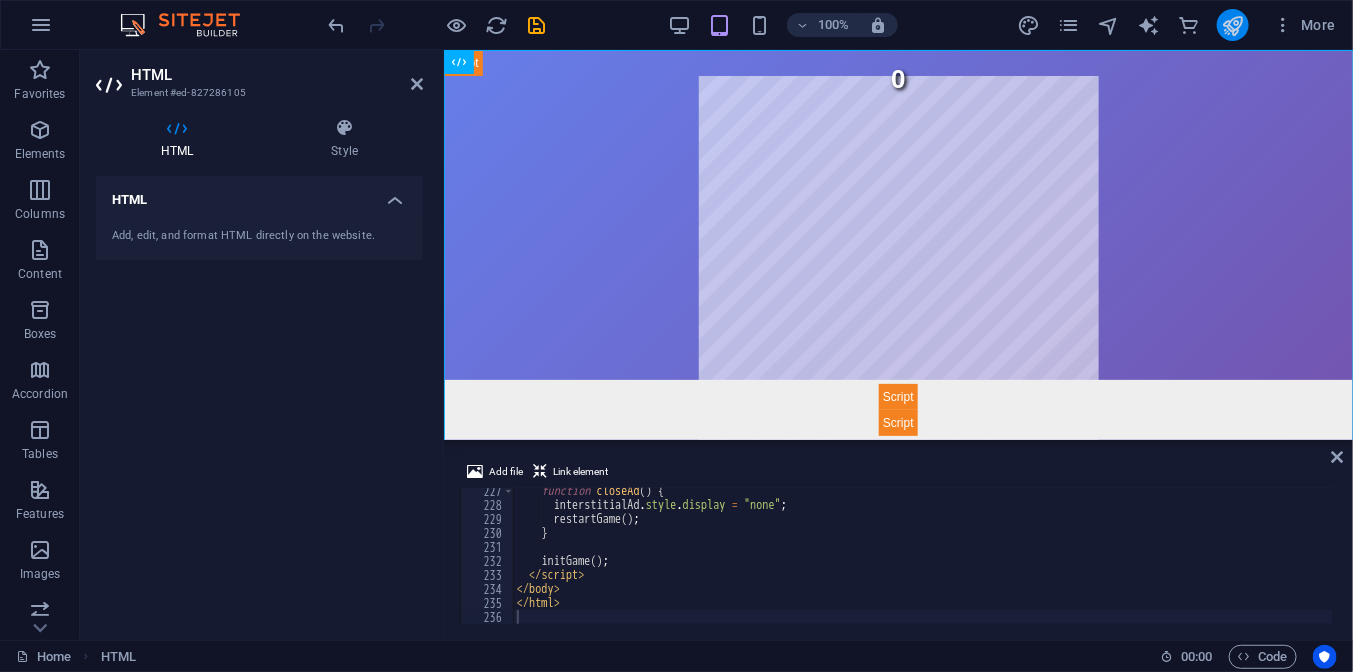 click at bounding box center [1233, 25] 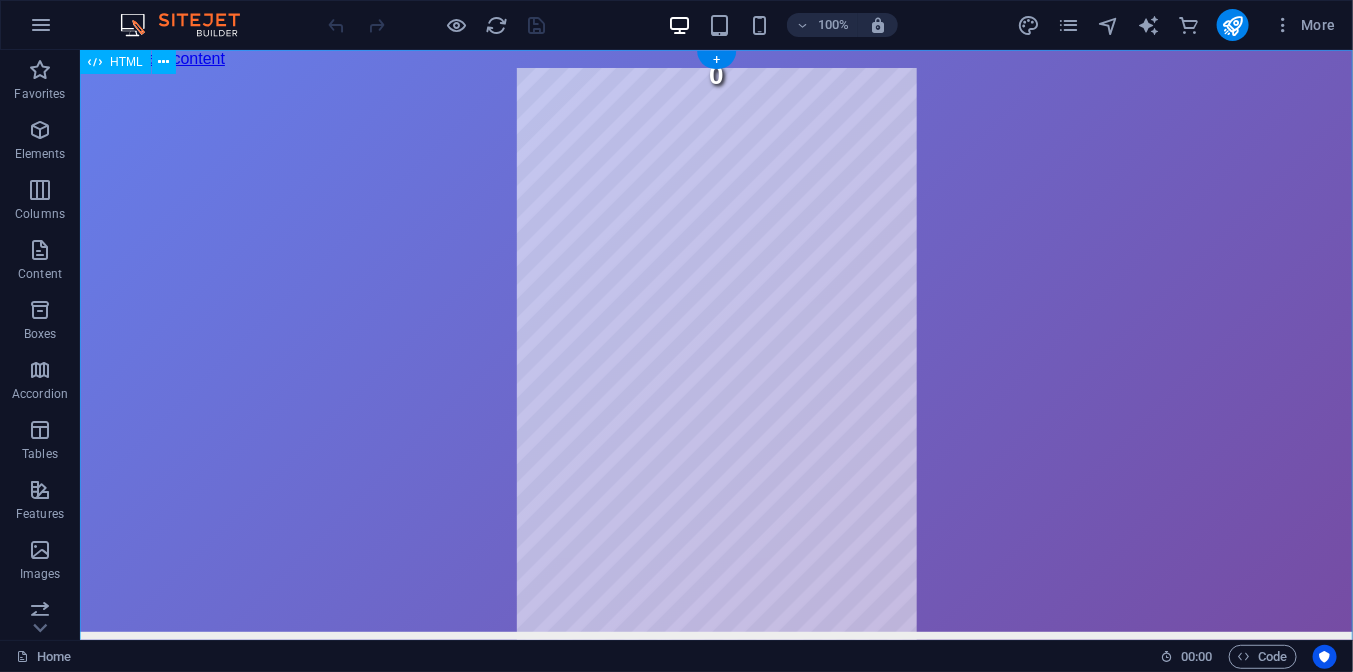 scroll, scrollTop: 0, scrollLeft: 0, axis: both 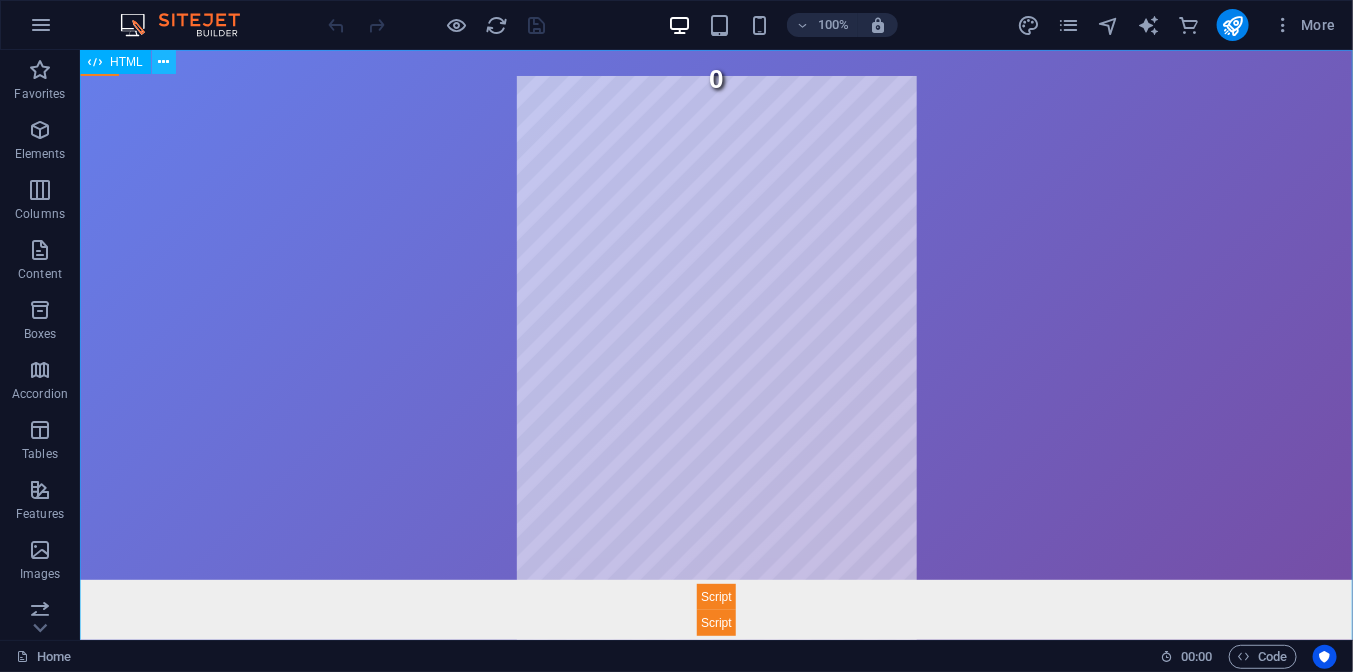 click at bounding box center [163, 62] 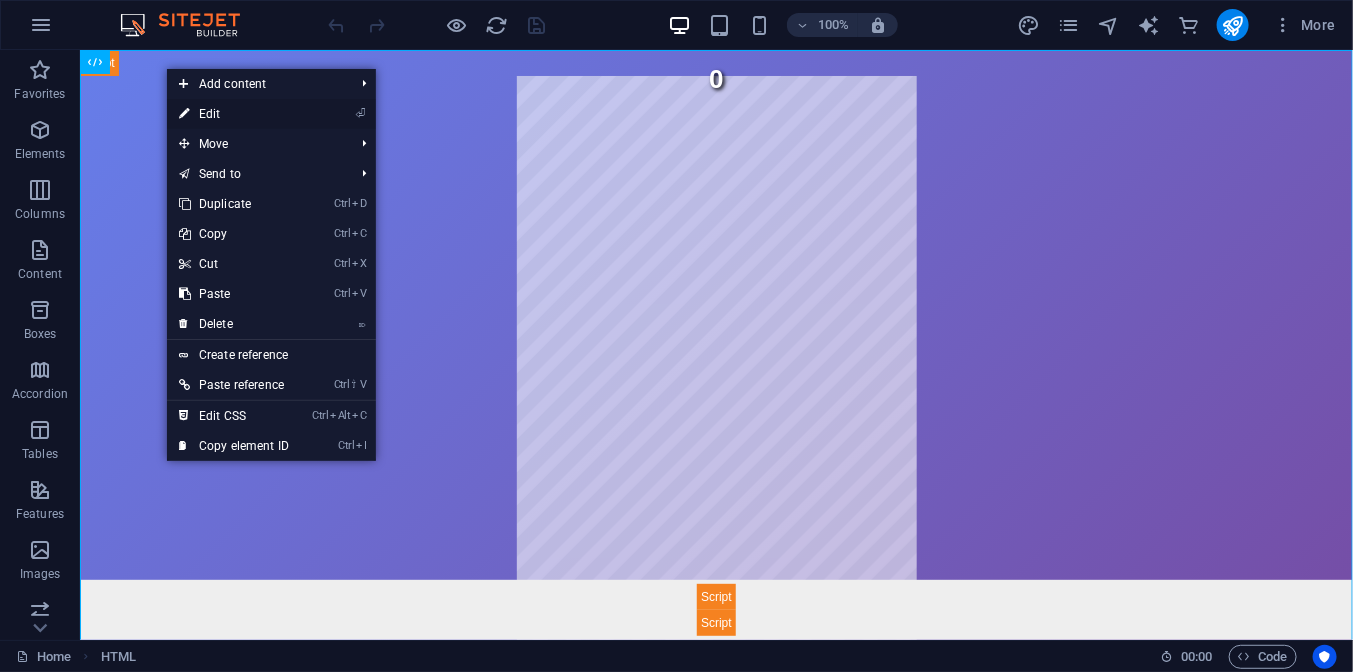 click on "⏎  Edit" at bounding box center (234, 114) 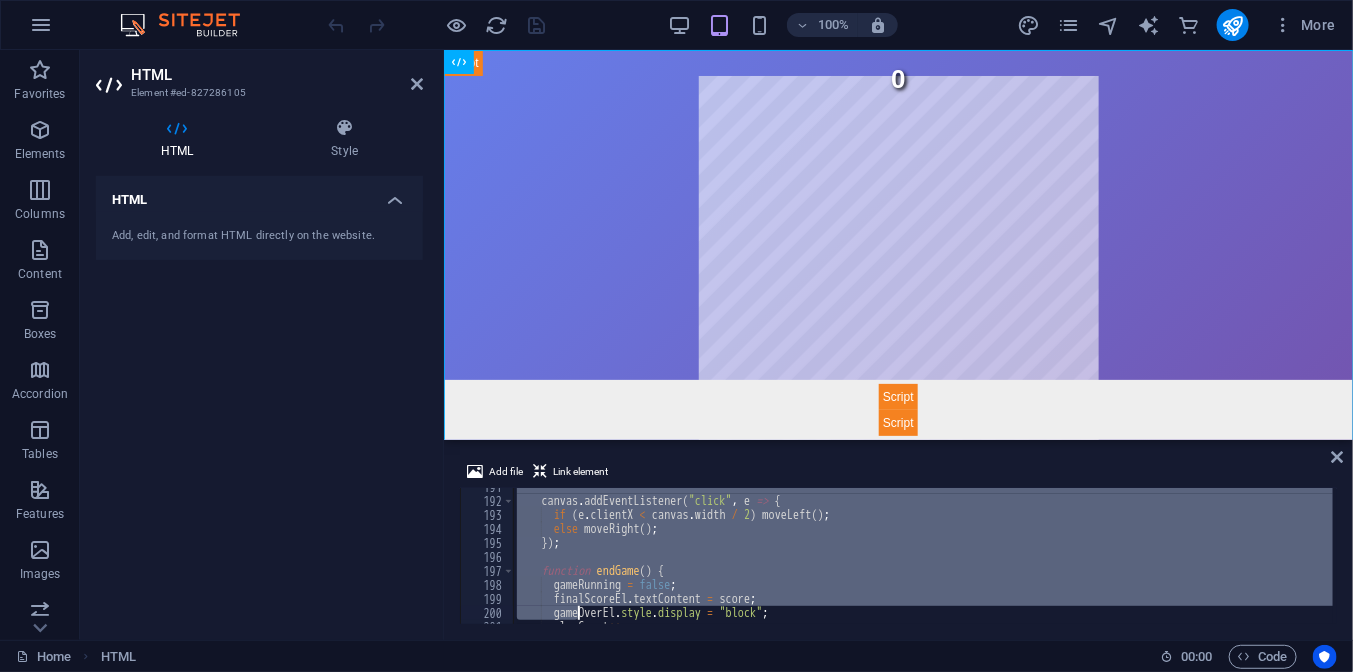scroll, scrollTop: 2962, scrollLeft: 0, axis: vertical 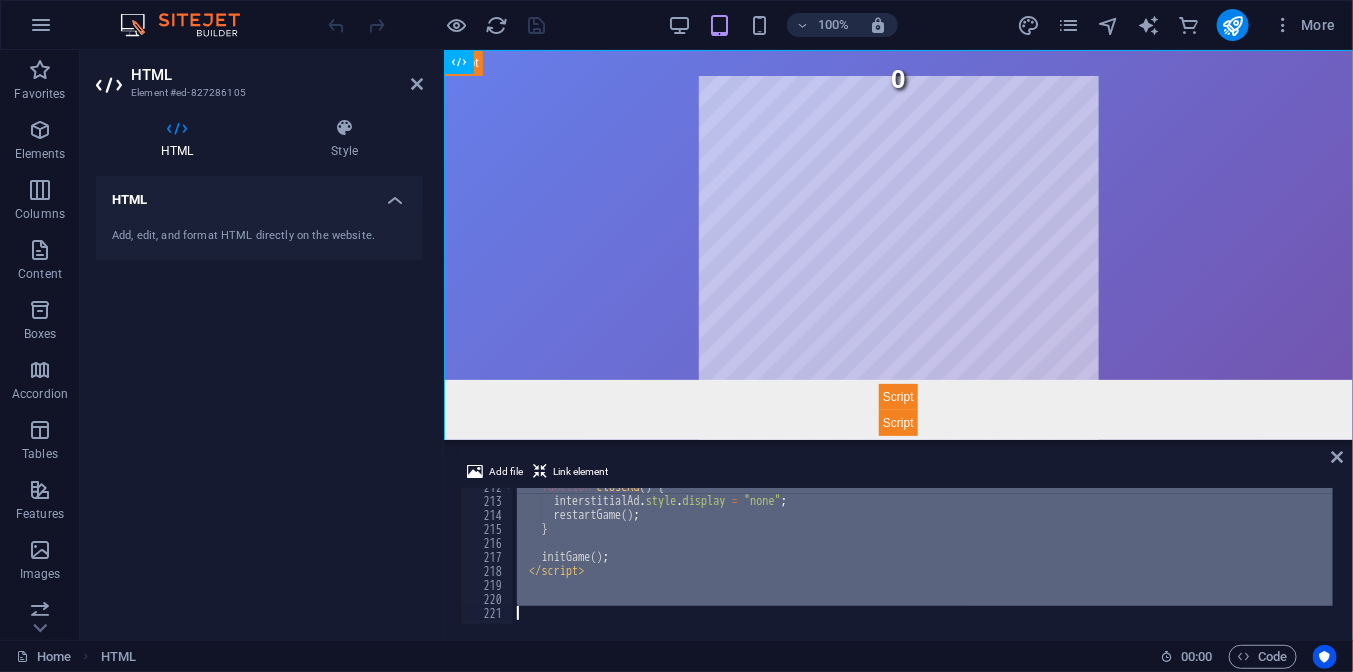 drag, startPoint x: 515, startPoint y: 507, endPoint x: 575, endPoint y: 513, distance: 60.299255 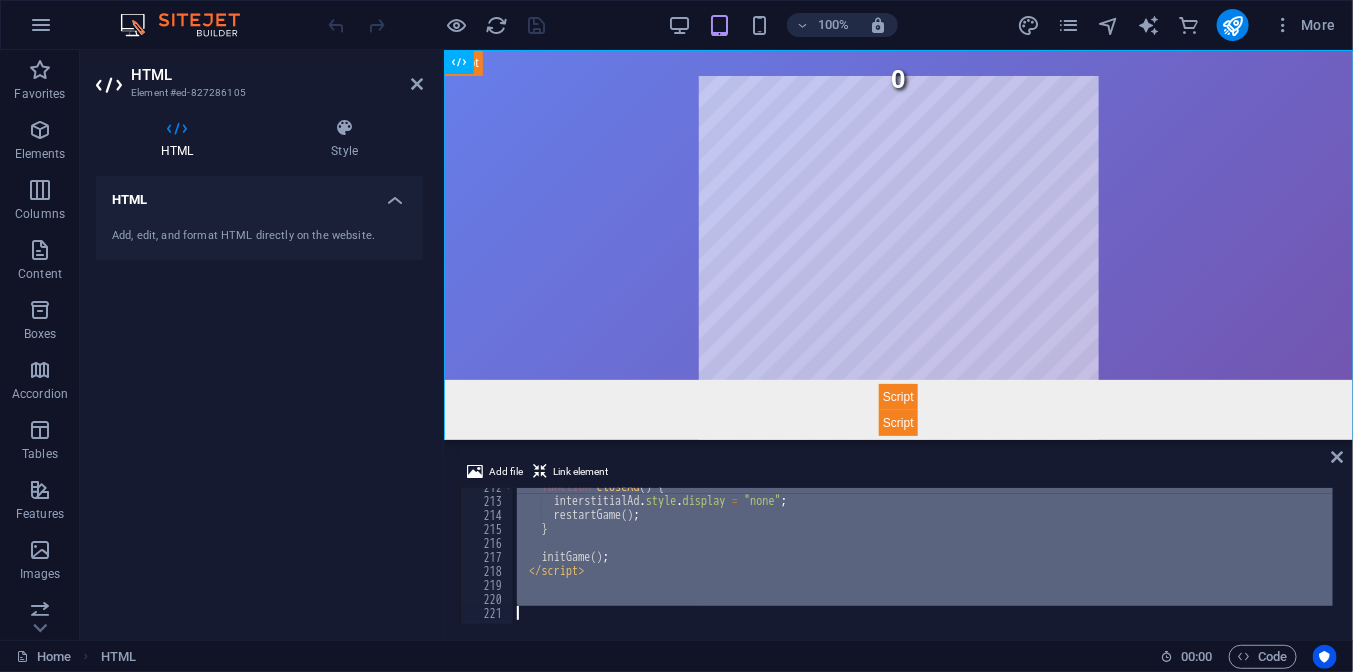 type 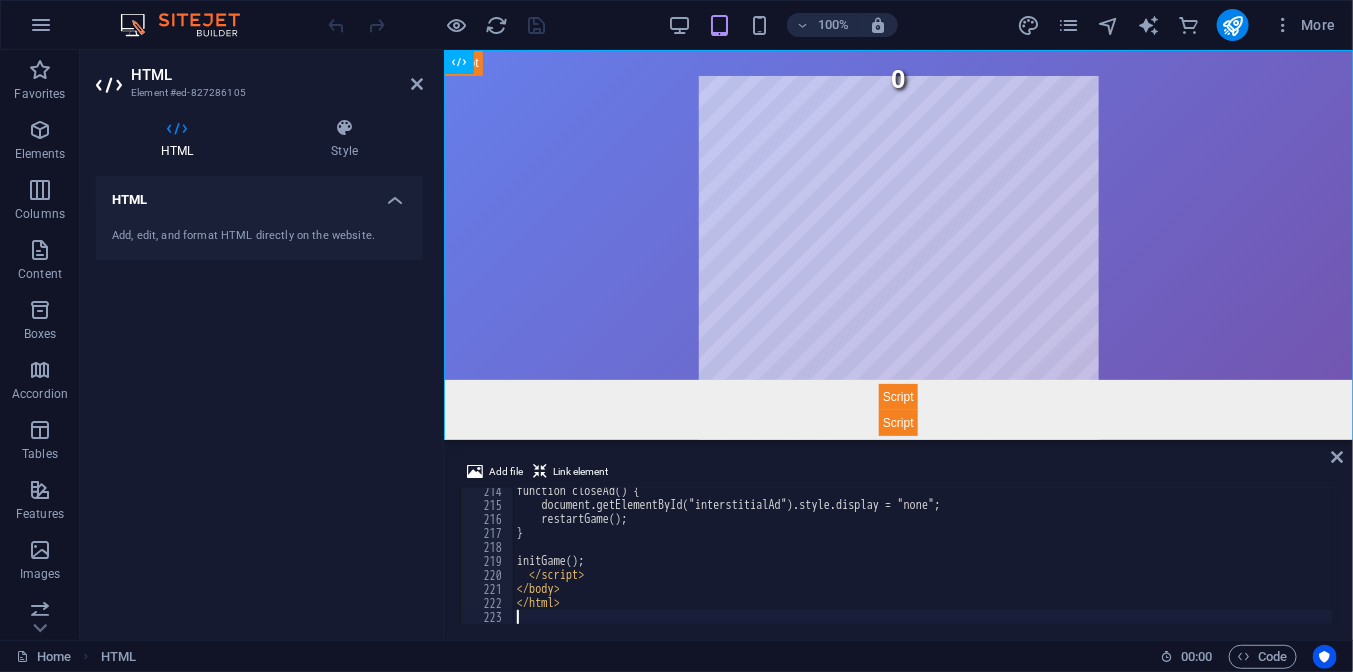 scroll, scrollTop: 2986, scrollLeft: 0, axis: vertical 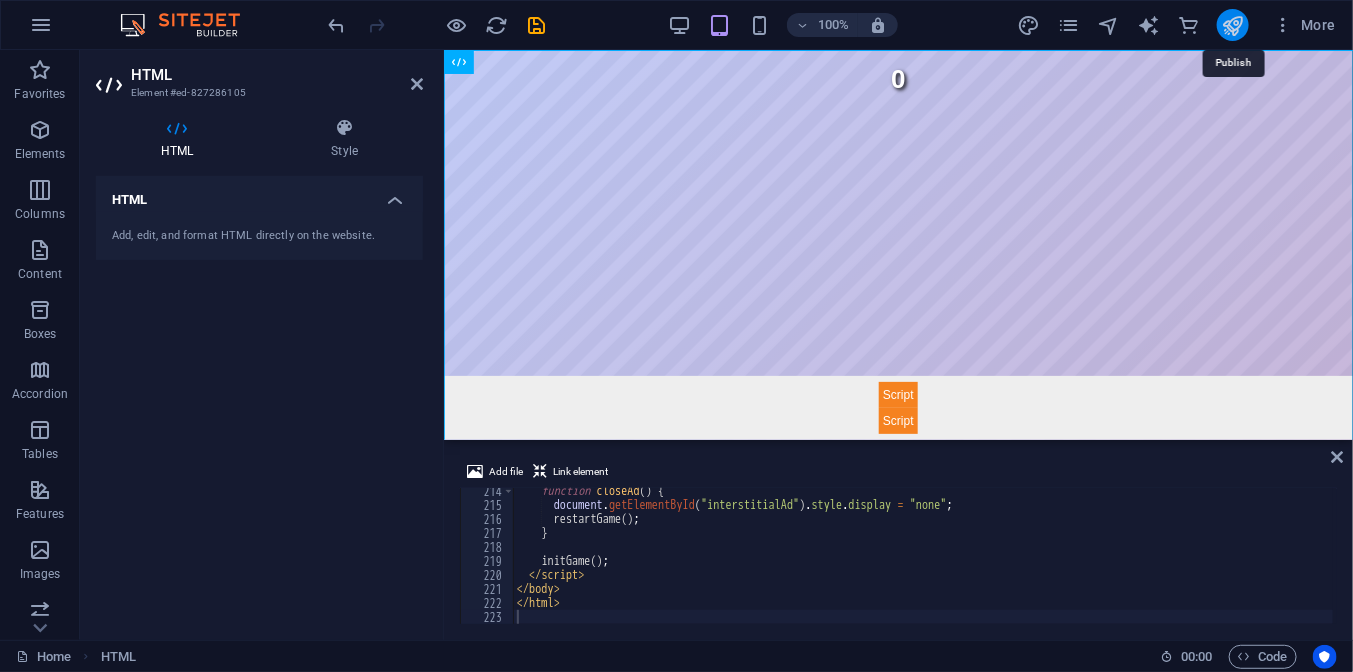 drag, startPoint x: 1240, startPoint y: 29, endPoint x: 1243, endPoint y: 13, distance: 16.27882 